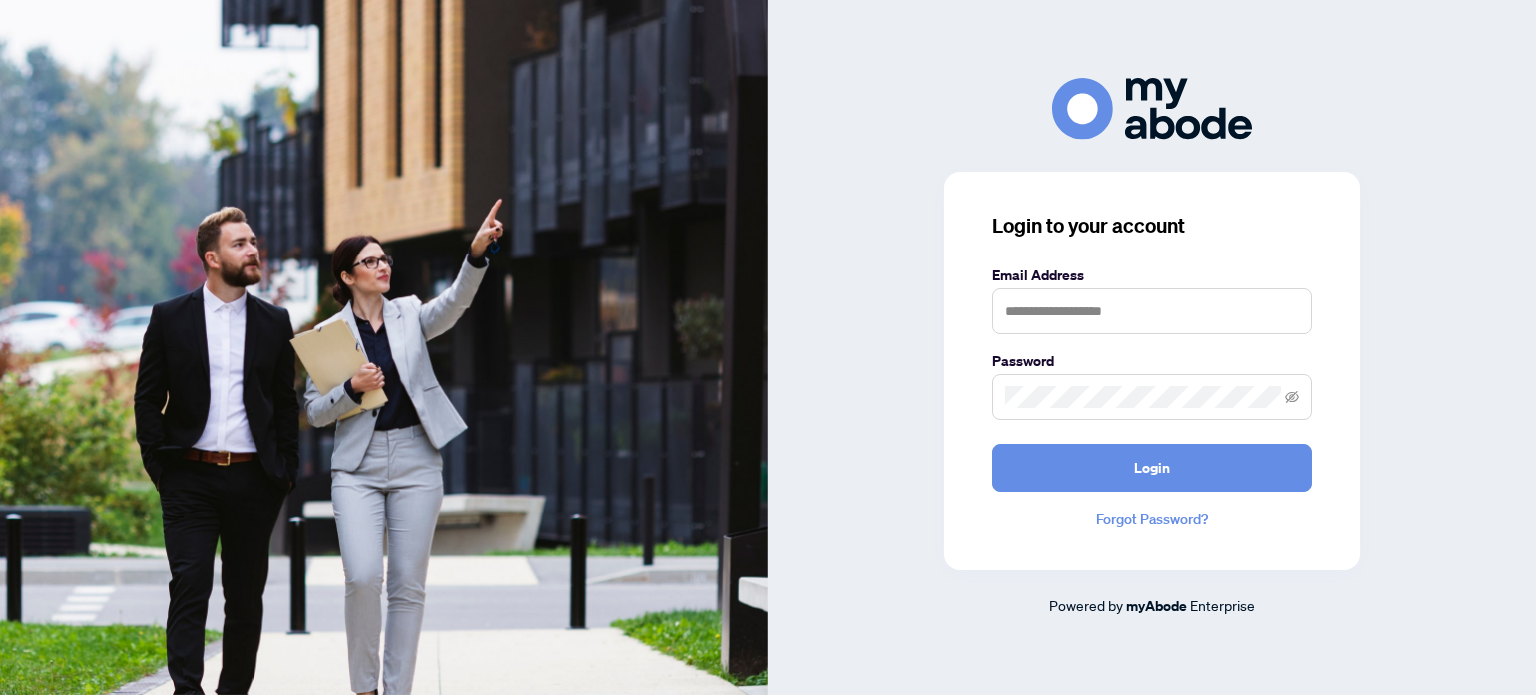 click at bounding box center [1152, 311] 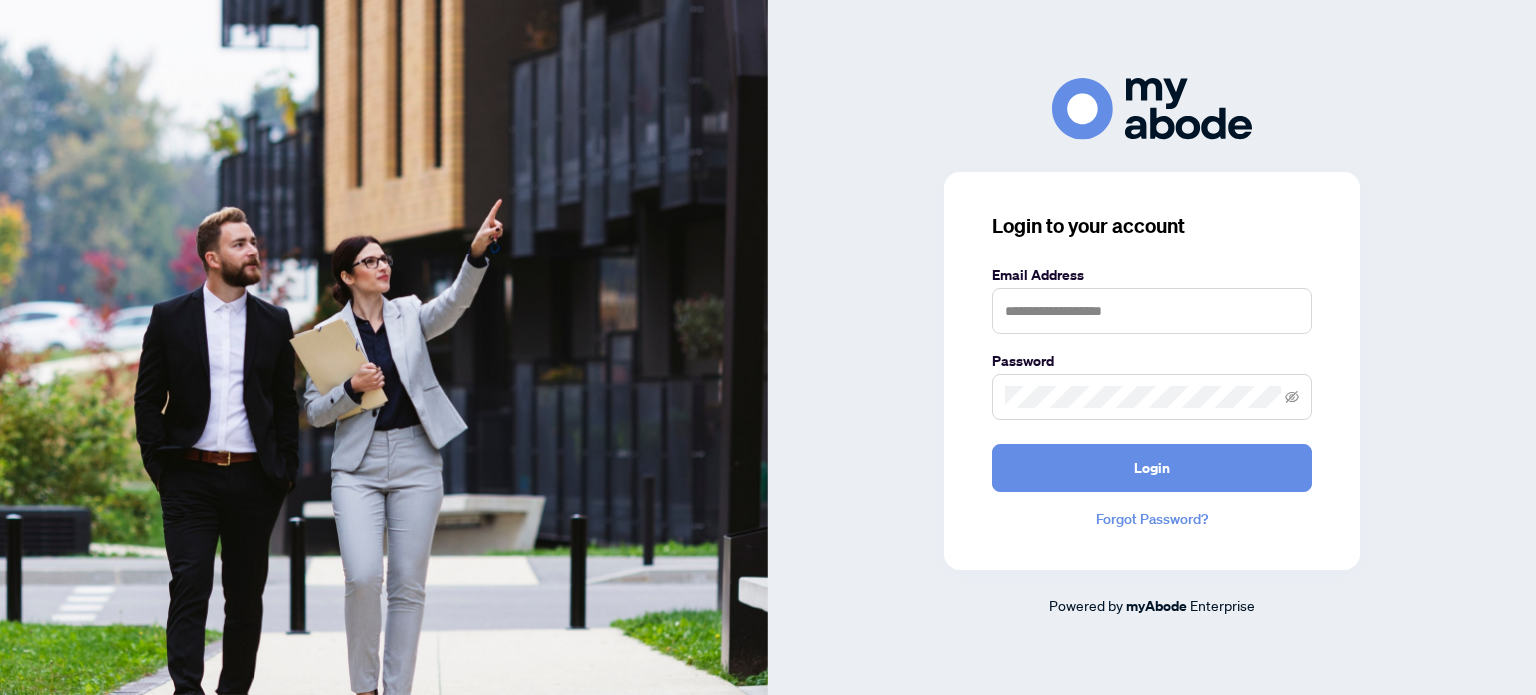 scroll, scrollTop: 0, scrollLeft: 0, axis: both 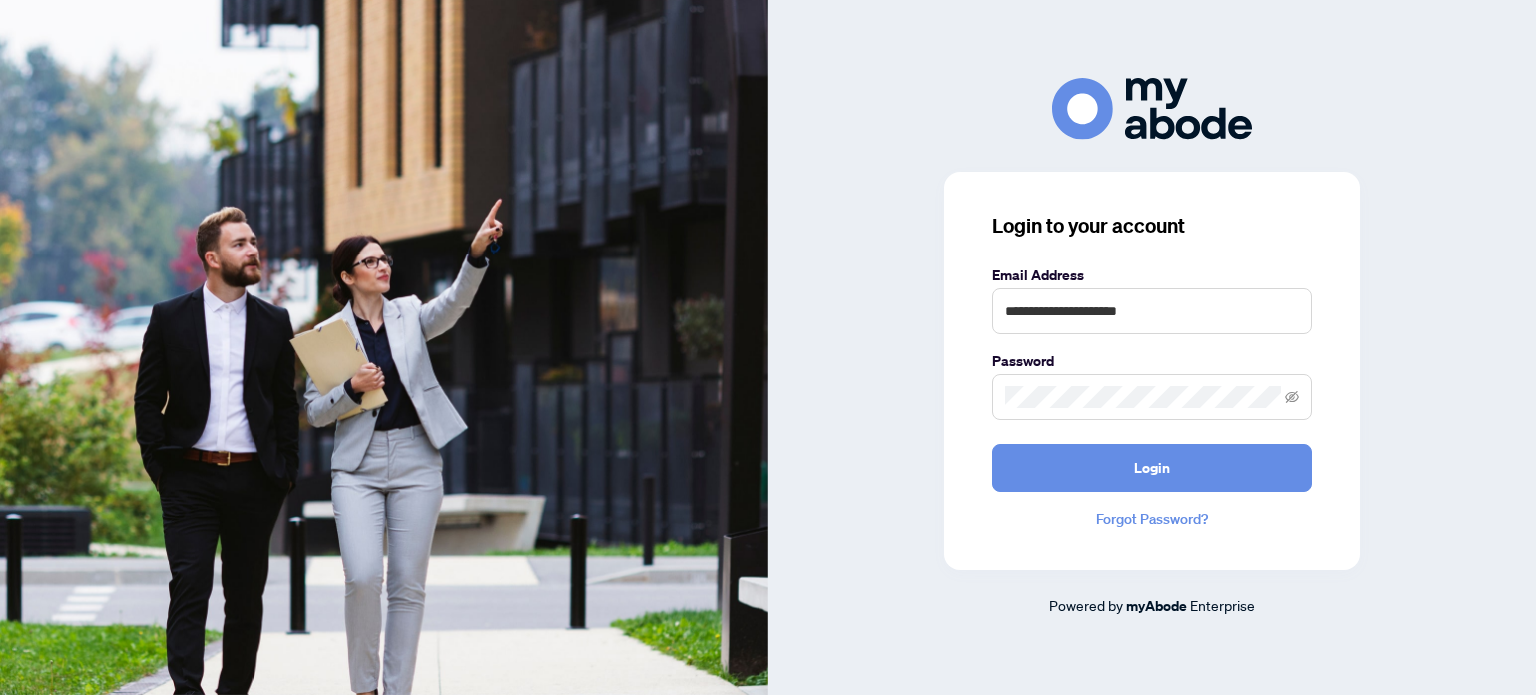 type on "**********" 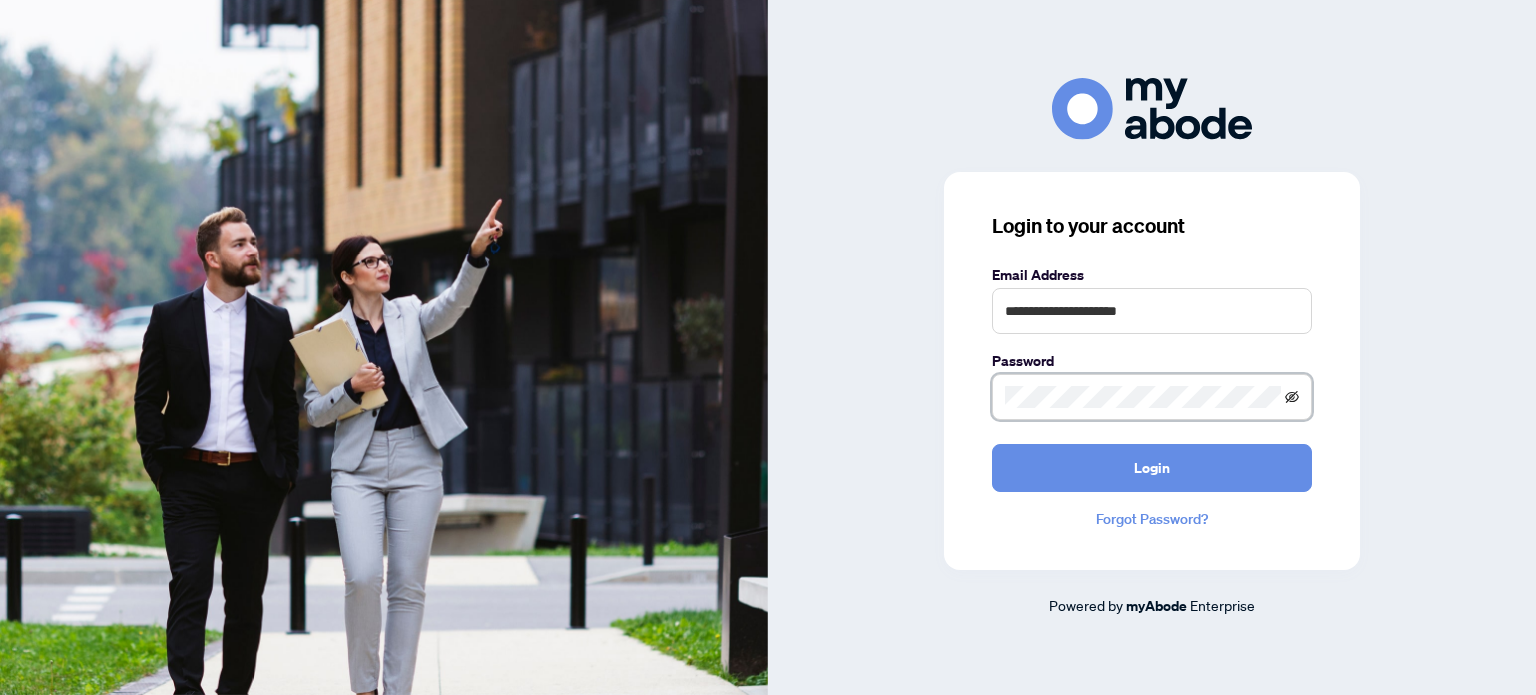 click 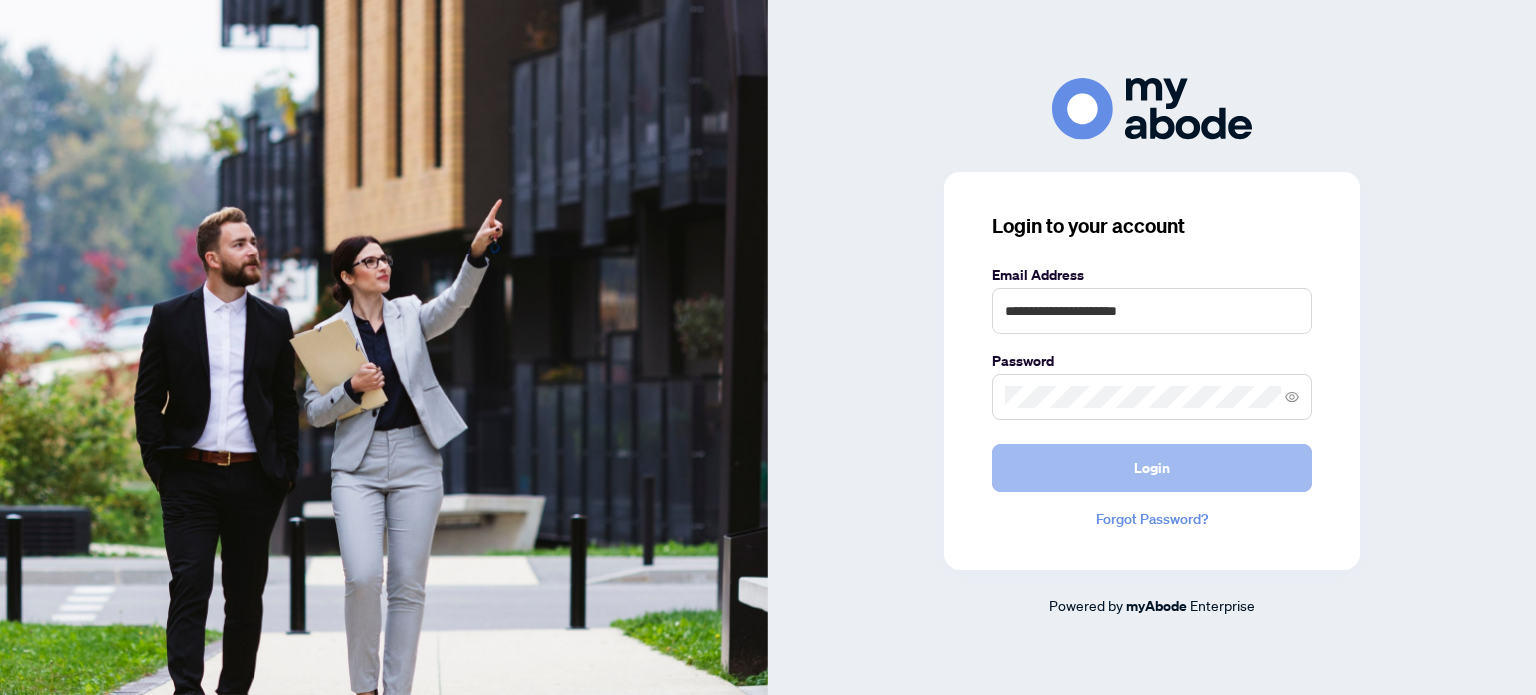 click on "Login" at bounding box center [1152, 468] 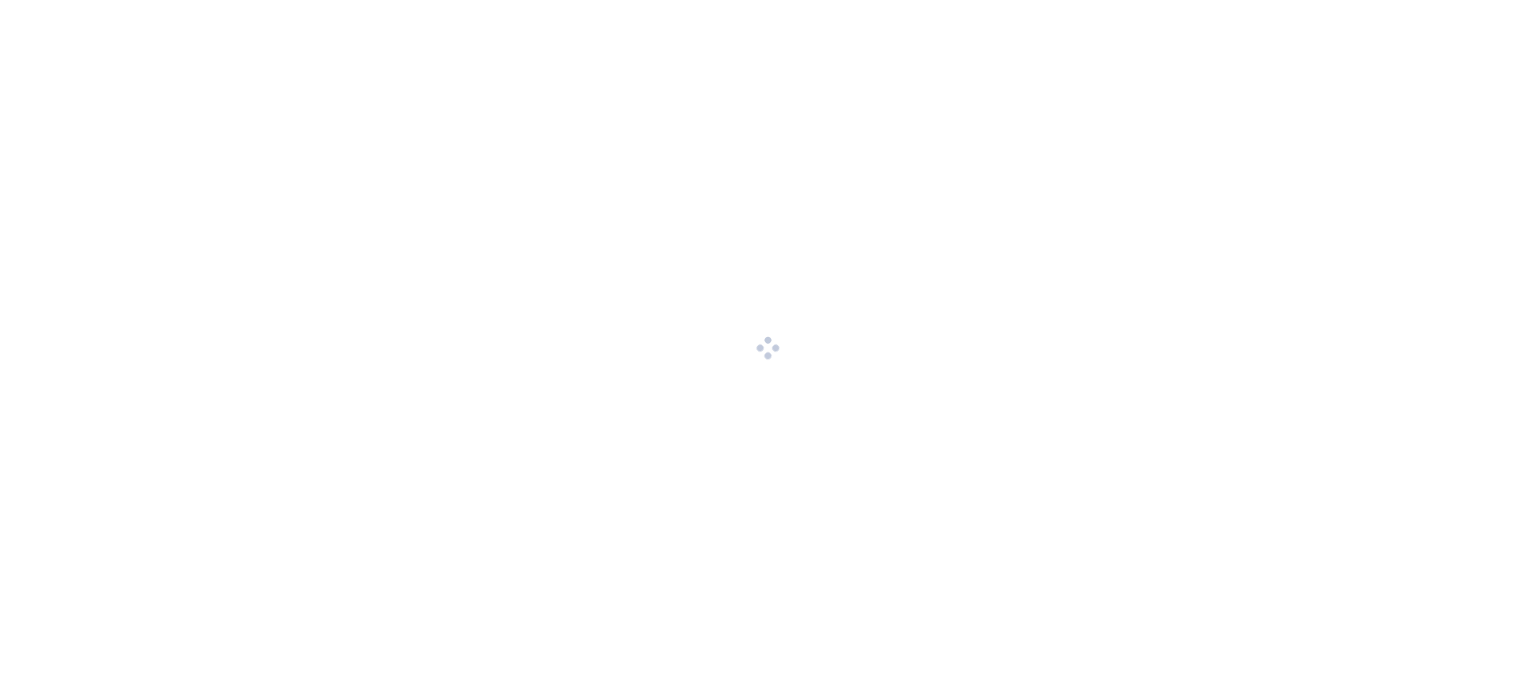 scroll, scrollTop: 0, scrollLeft: 0, axis: both 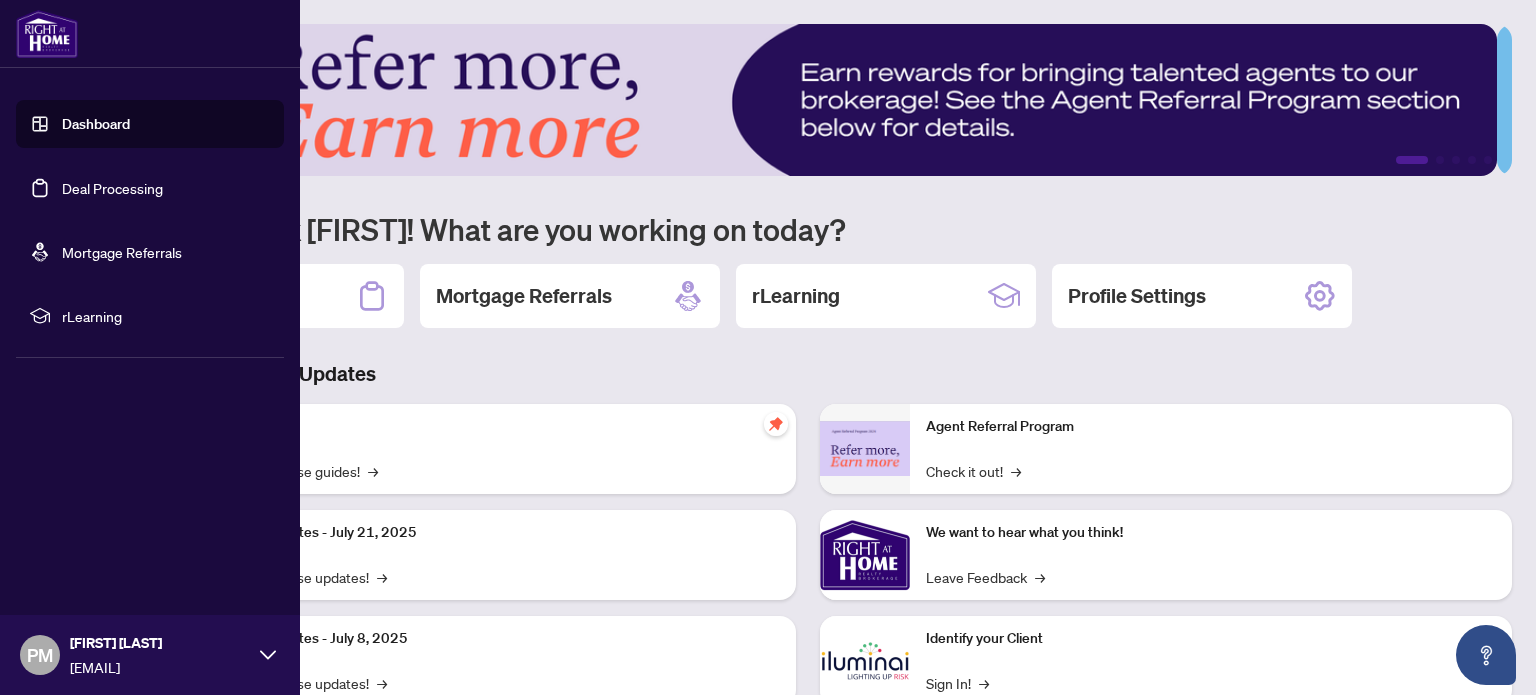 click on "Deal Processing" at bounding box center [112, 188] 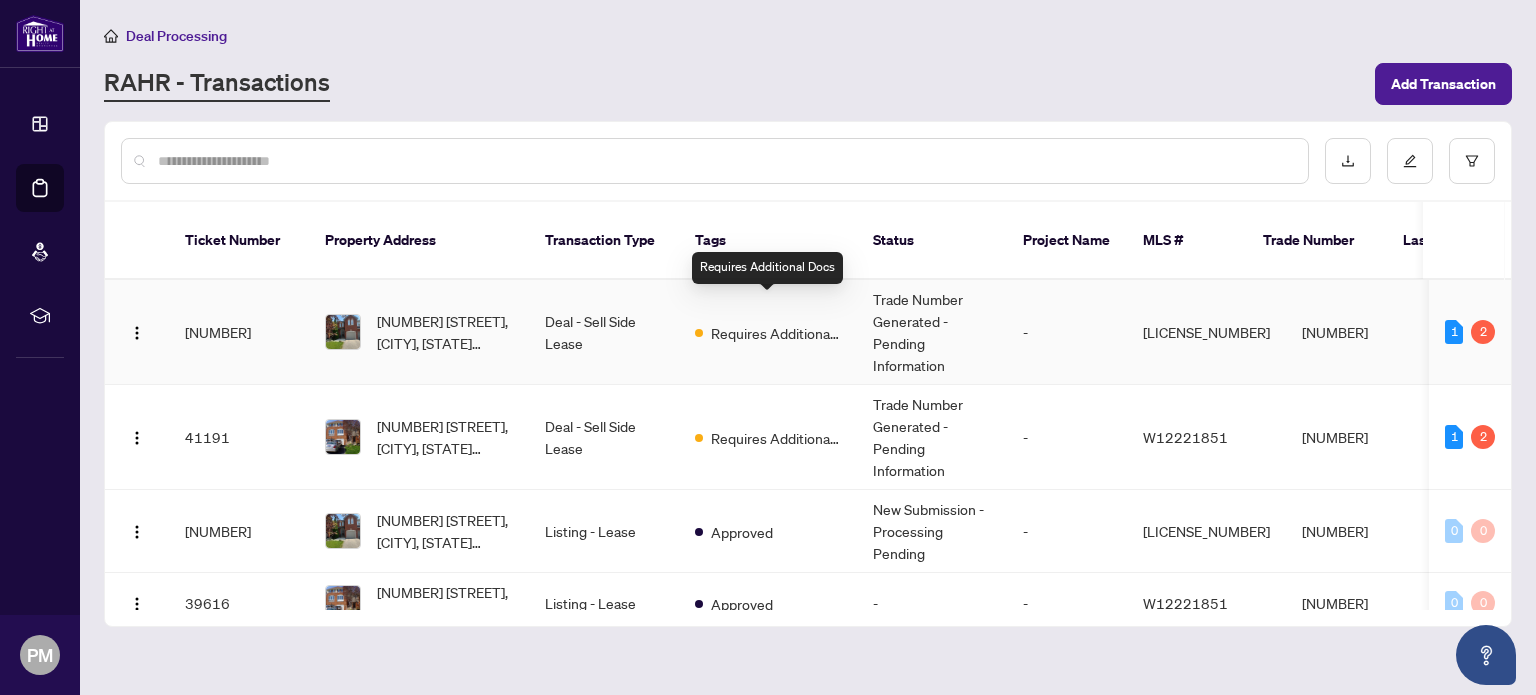 click on "Requires Additional Docs" at bounding box center [776, 333] 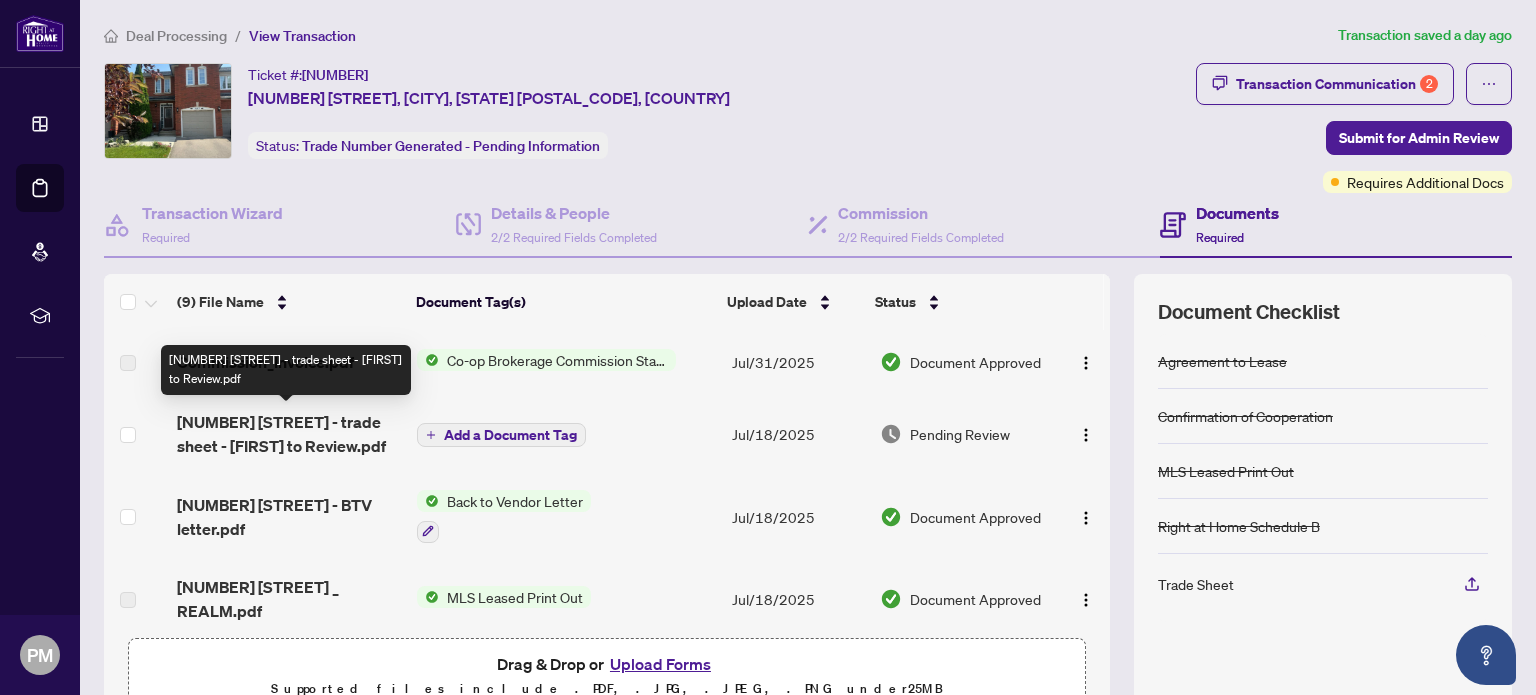 click on "[NUMBER] [STREET] - trade sheet - [FIRST] to Review.pdf" at bounding box center (289, 434) 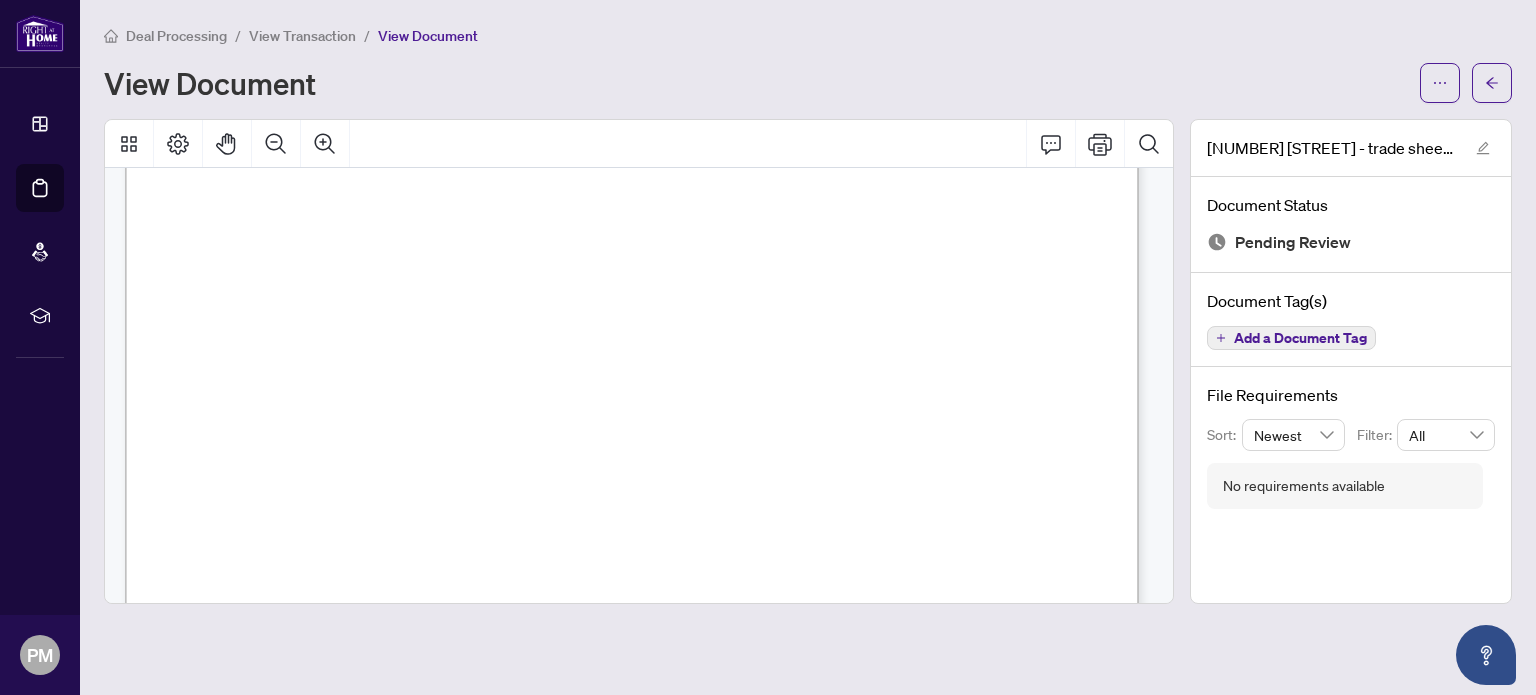 scroll, scrollTop: 700, scrollLeft: 0, axis: vertical 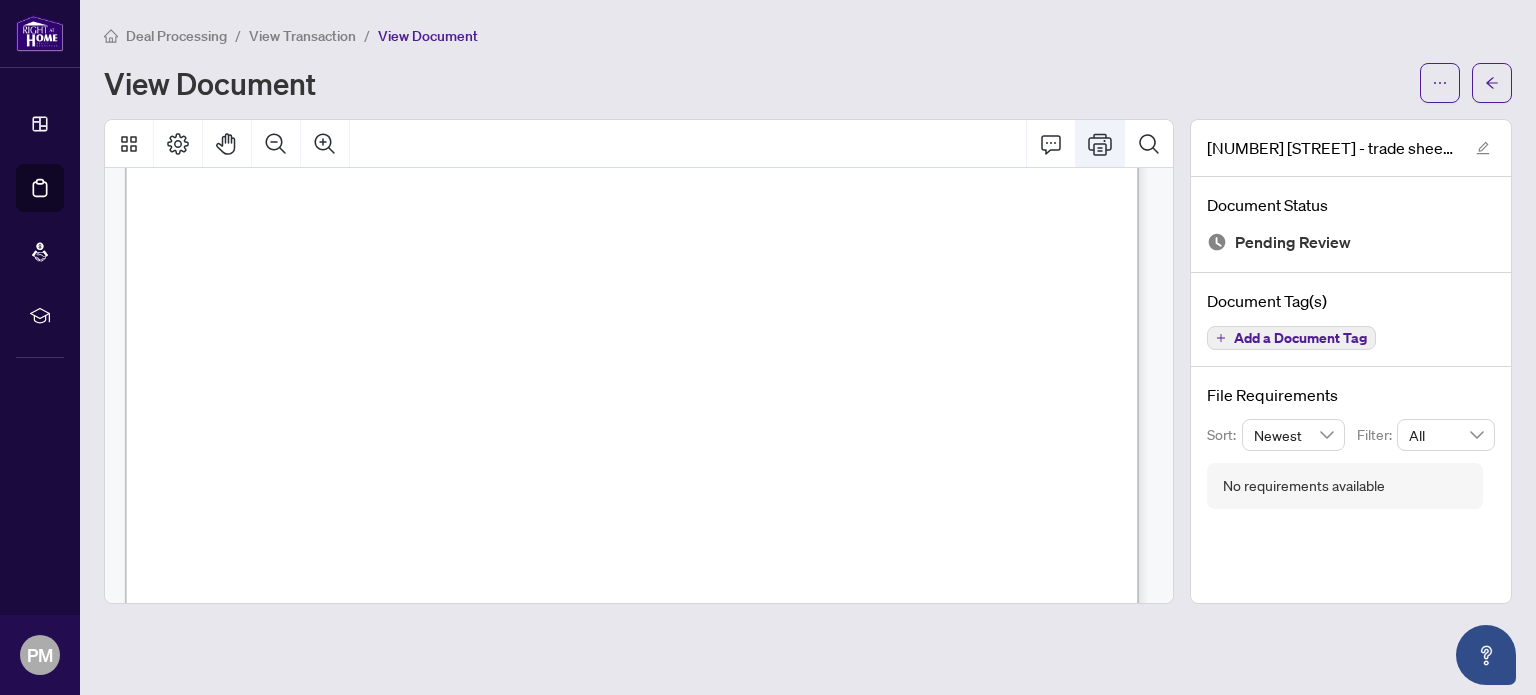 click 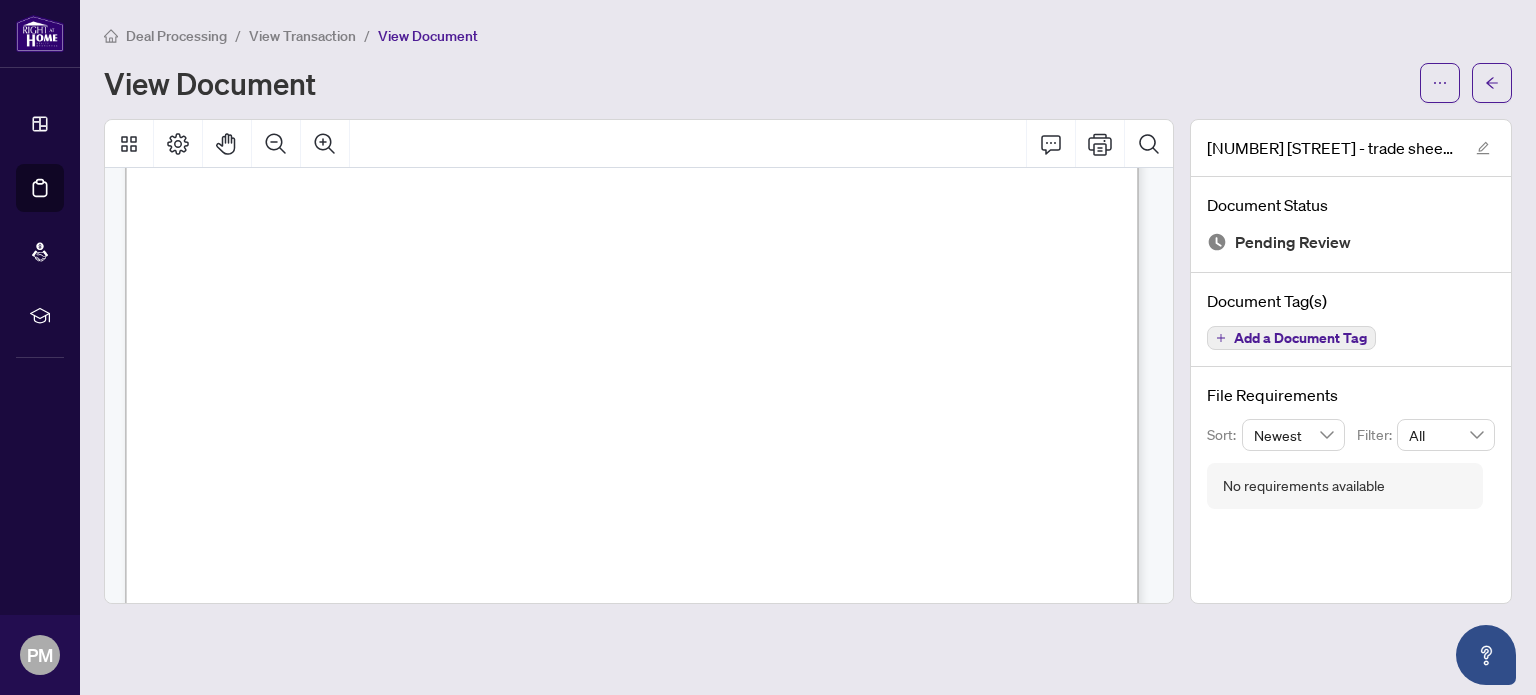scroll, scrollTop: 0, scrollLeft: 0, axis: both 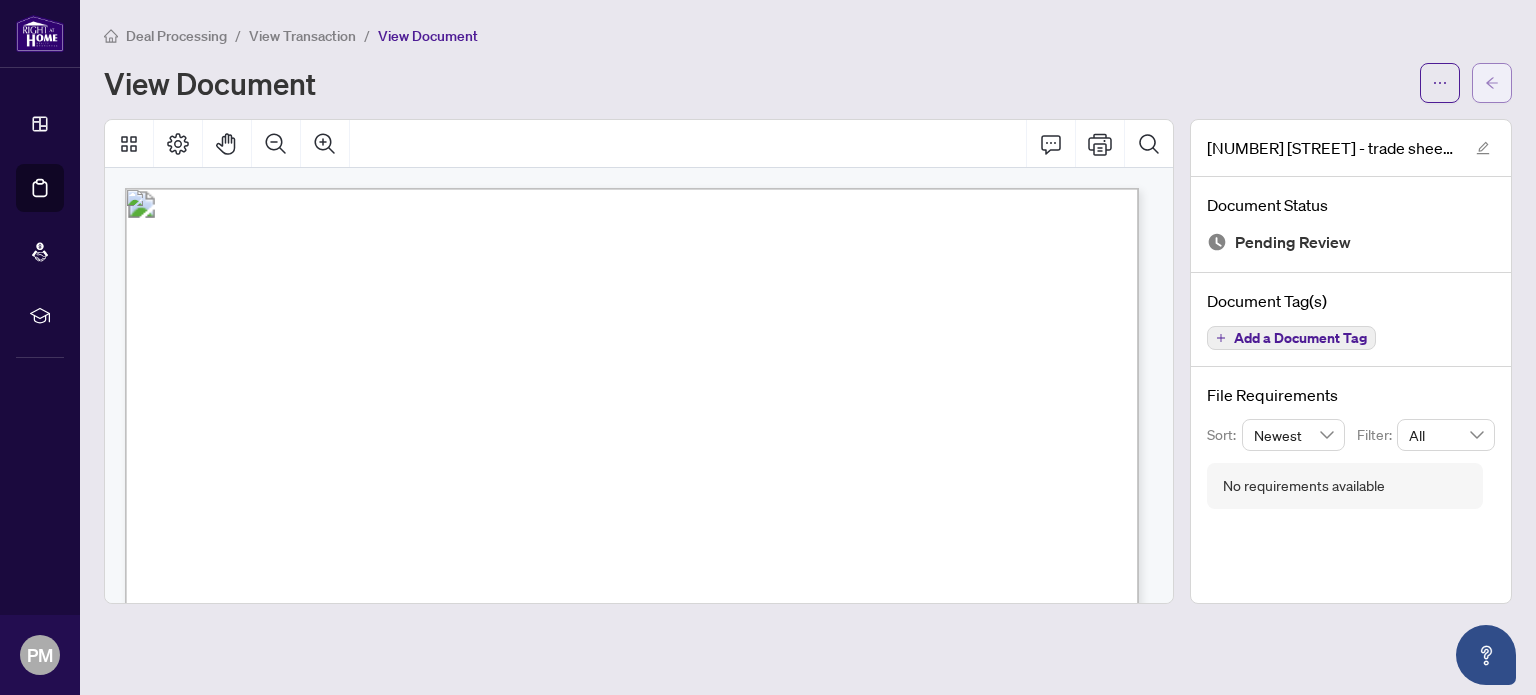 click at bounding box center [1492, 83] 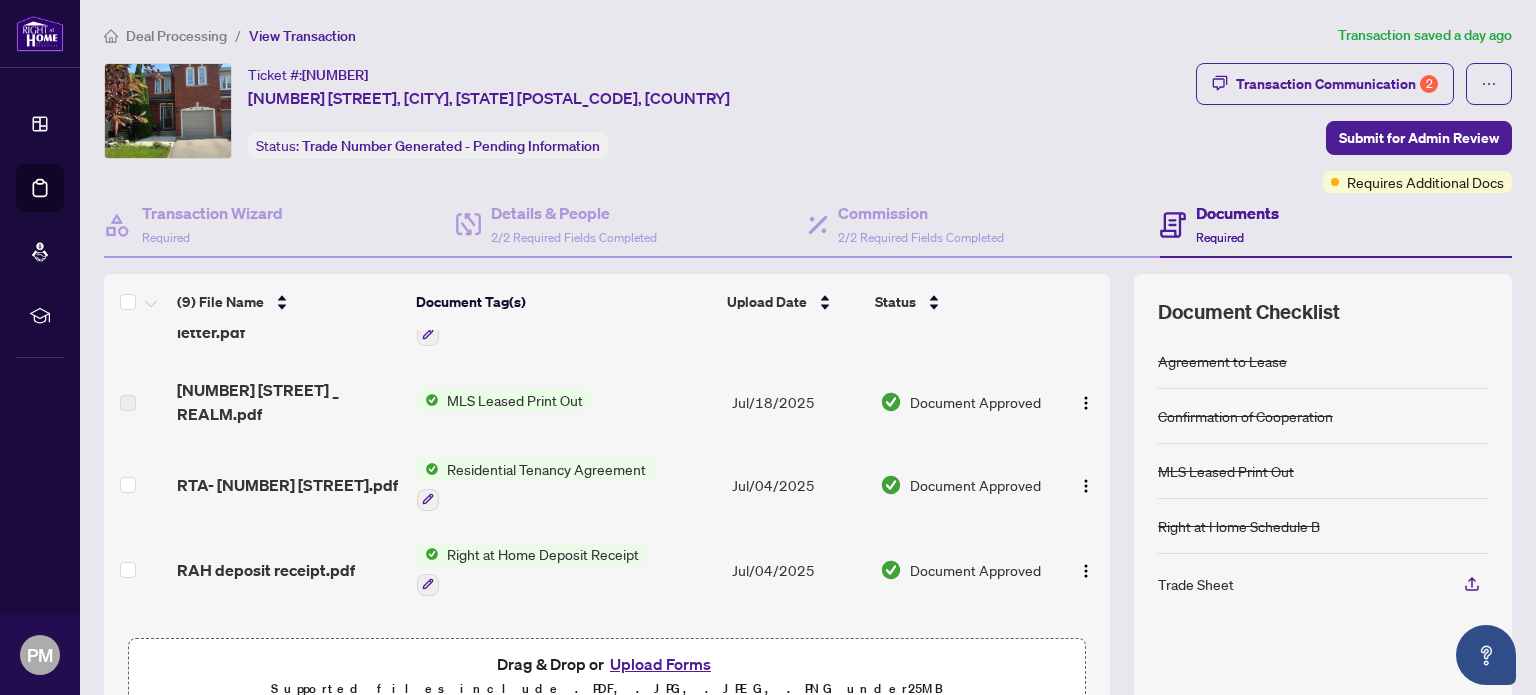 scroll, scrollTop: 0, scrollLeft: 0, axis: both 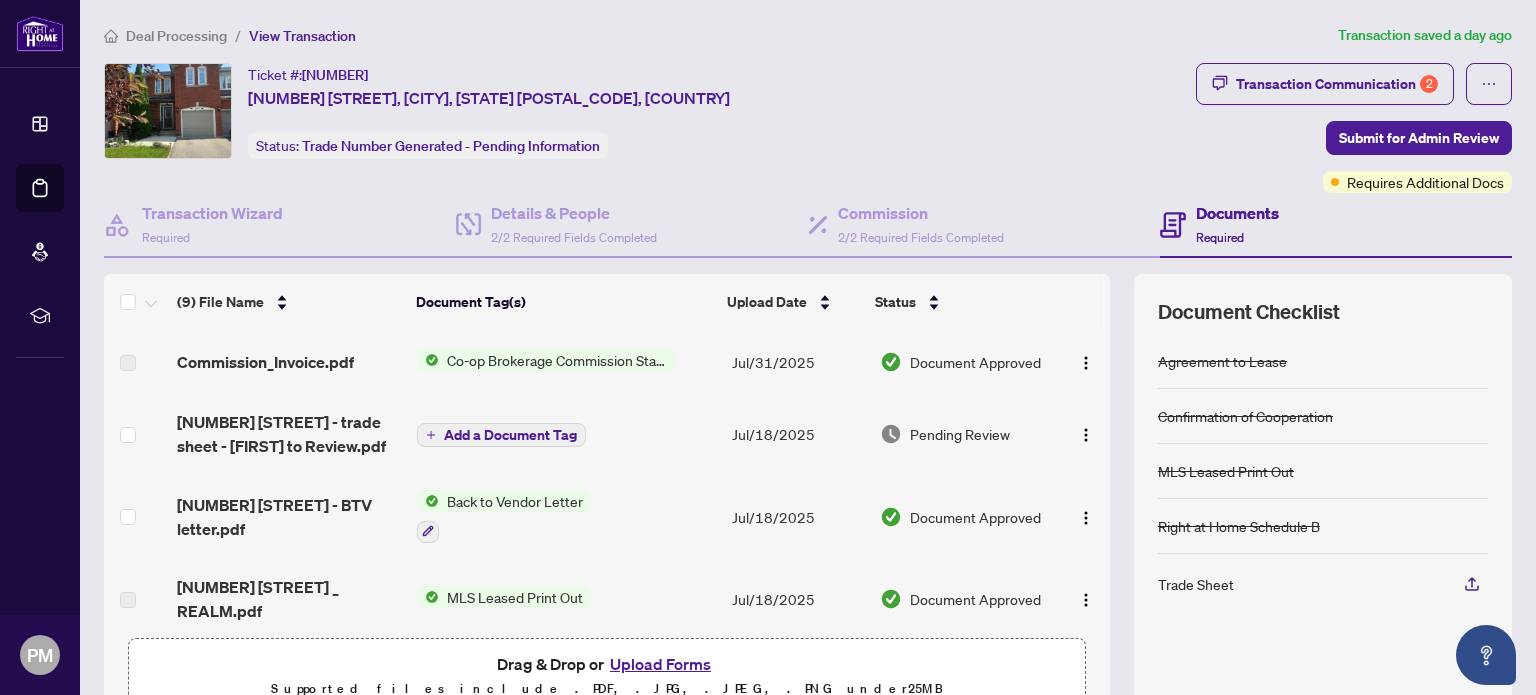 click on "Add a Document Tag" at bounding box center (510, 435) 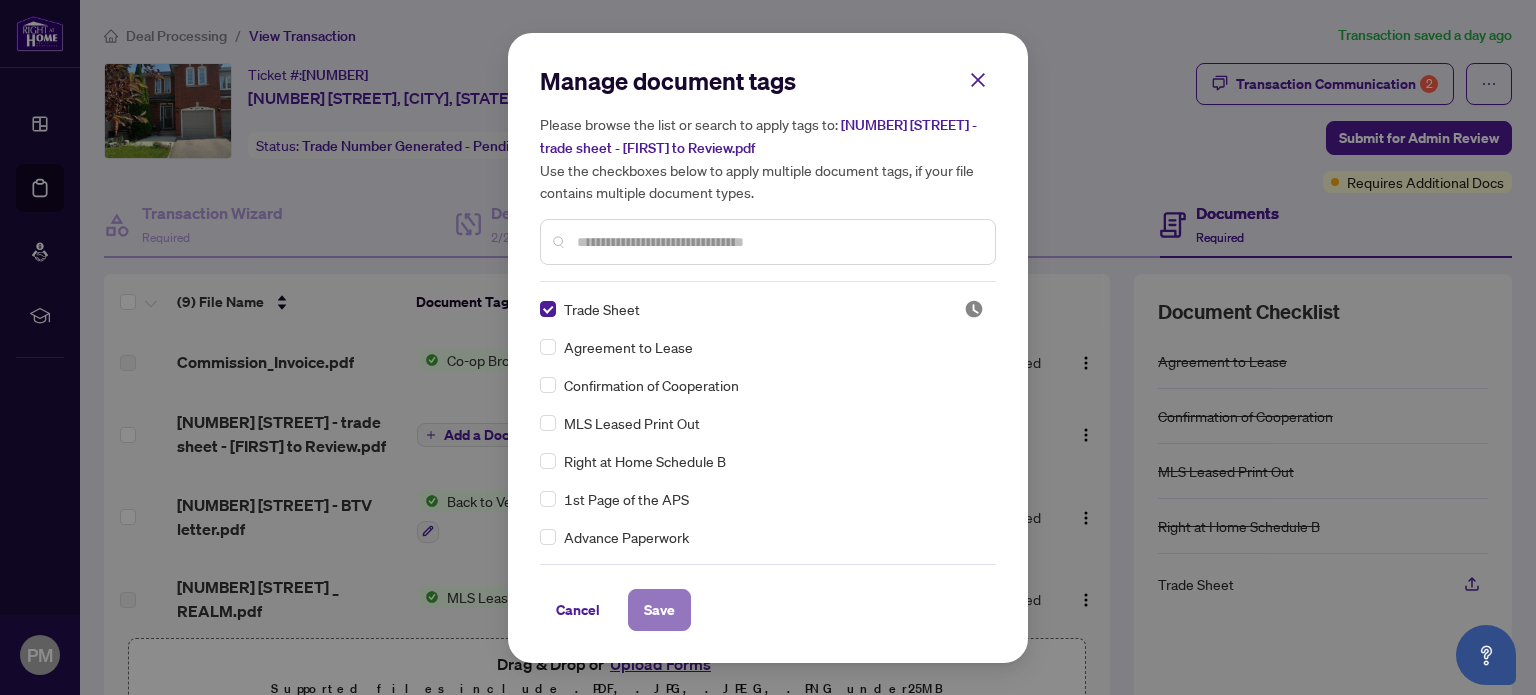 click on "Save" at bounding box center (659, 610) 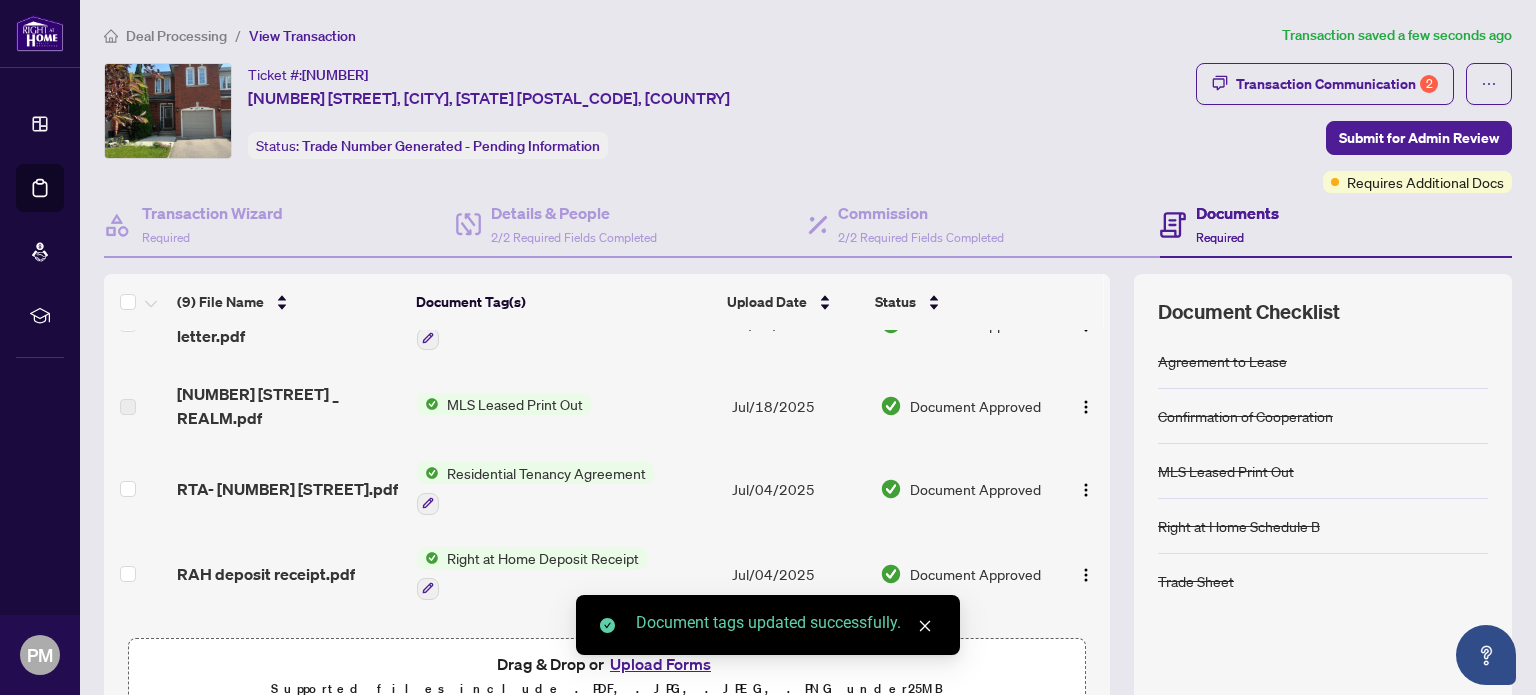 scroll, scrollTop: 200, scrollLeft: 0, axis: vertical 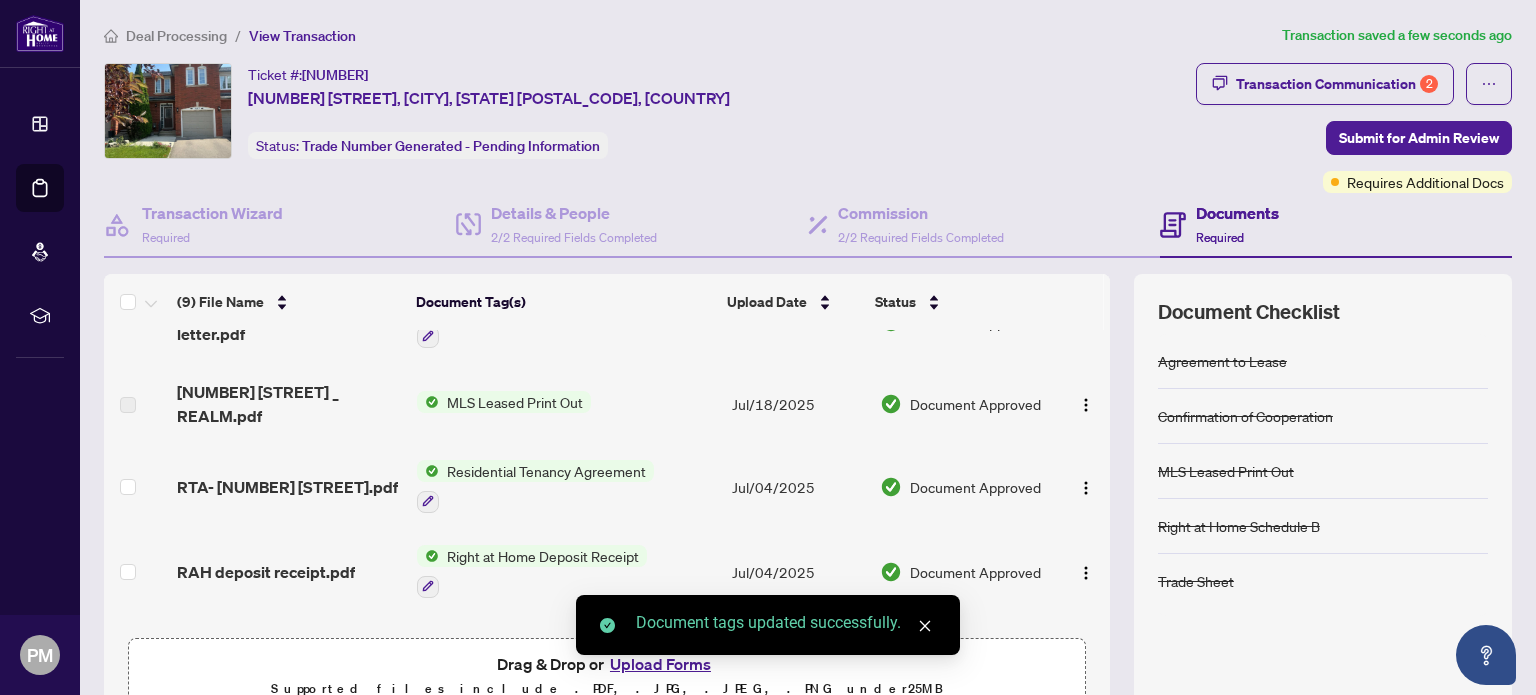 click at bounding box center (925, 626) 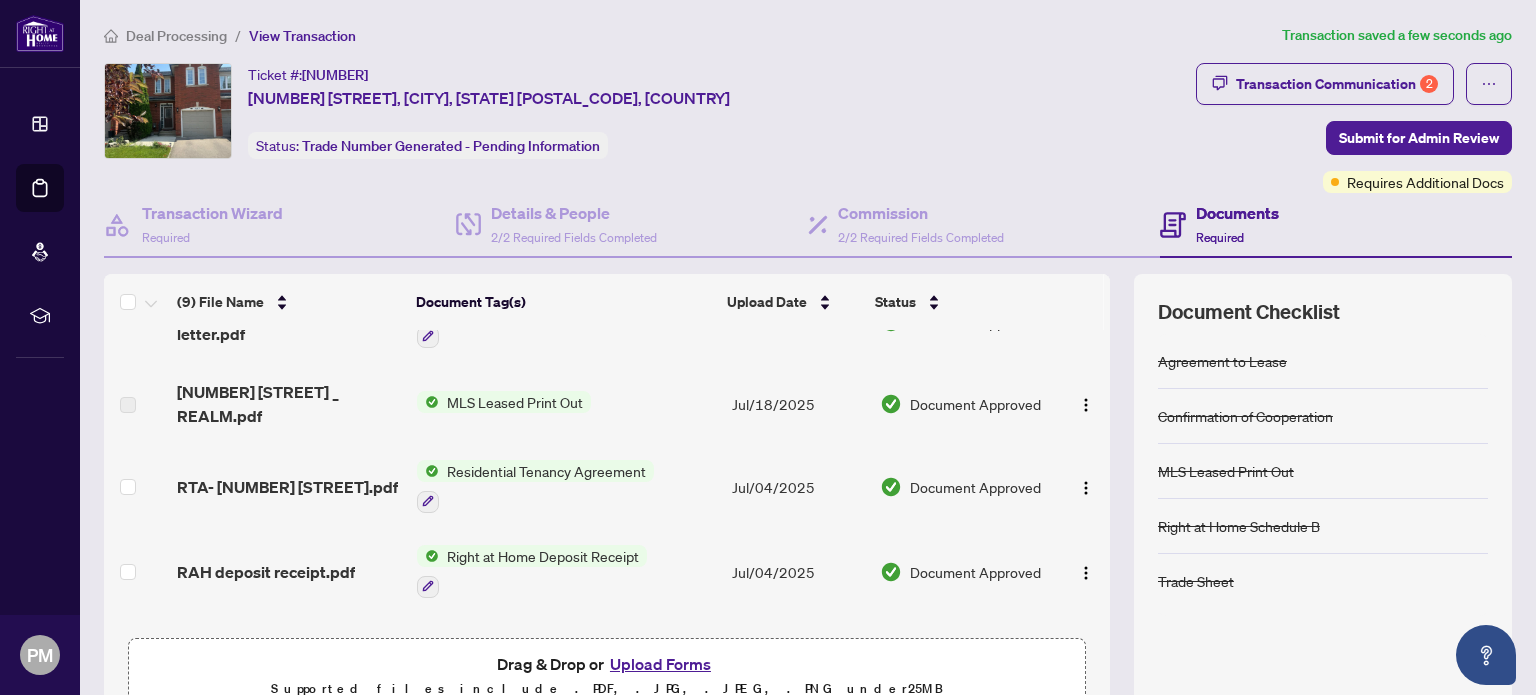 click on "Upload Forms" at bounding box center [660, 664] 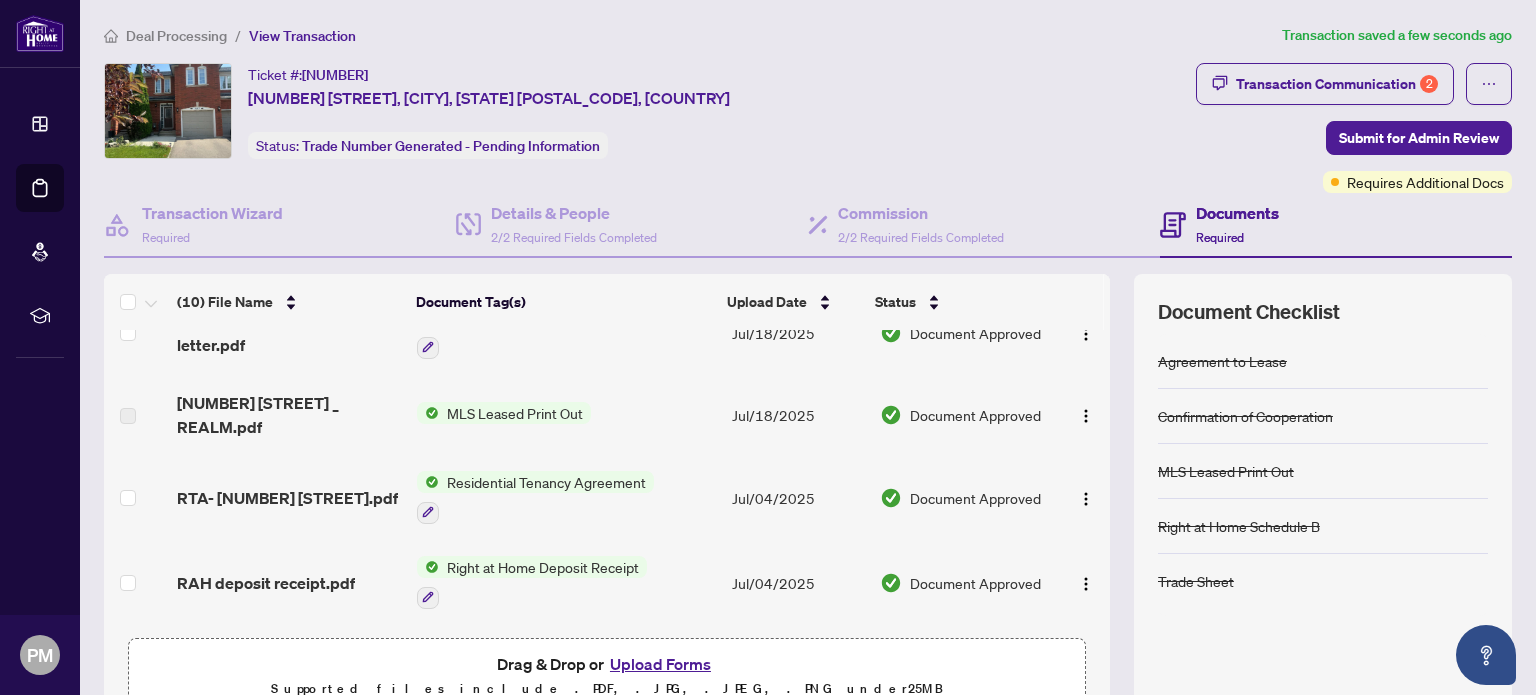 scroll, scrollTop: 466, scrollLeft: 0, axis: vertical 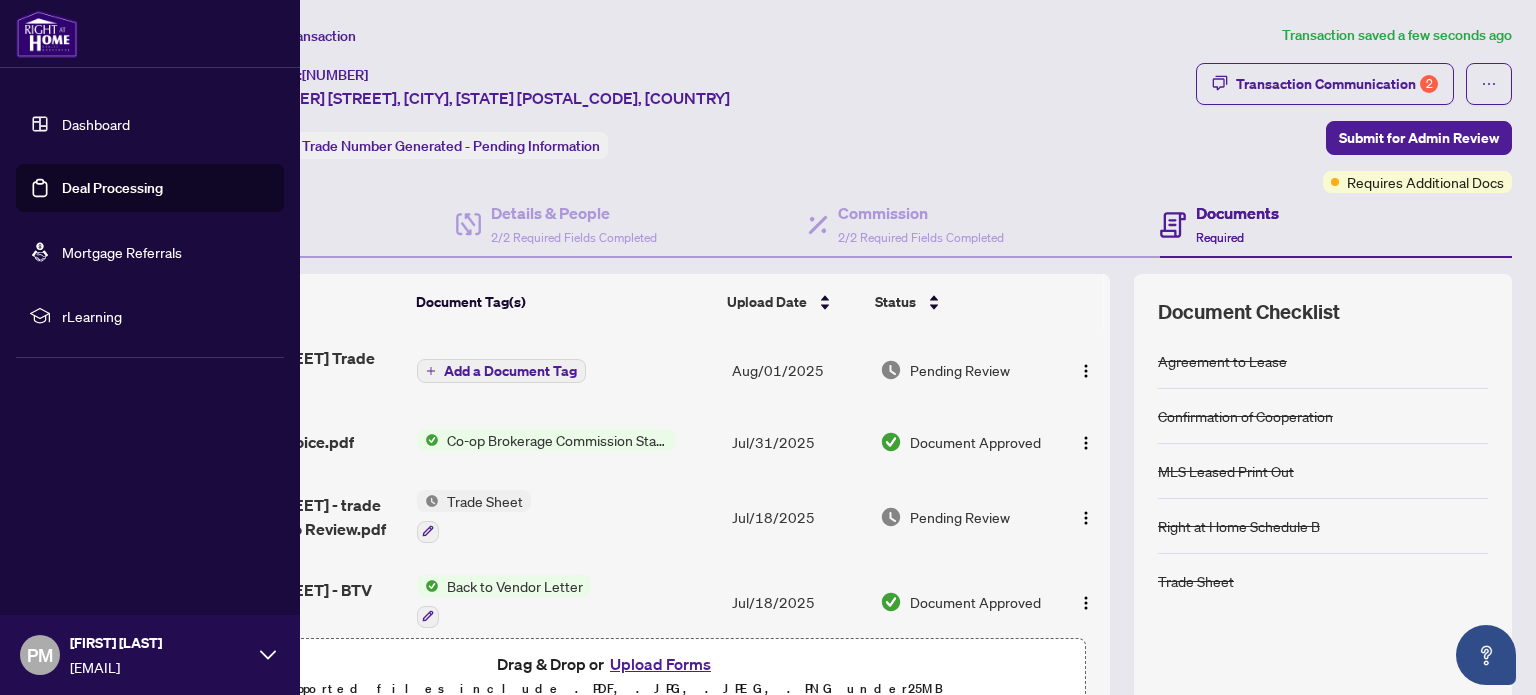 click on "Deal Processing" at bounding box center [112, 188] 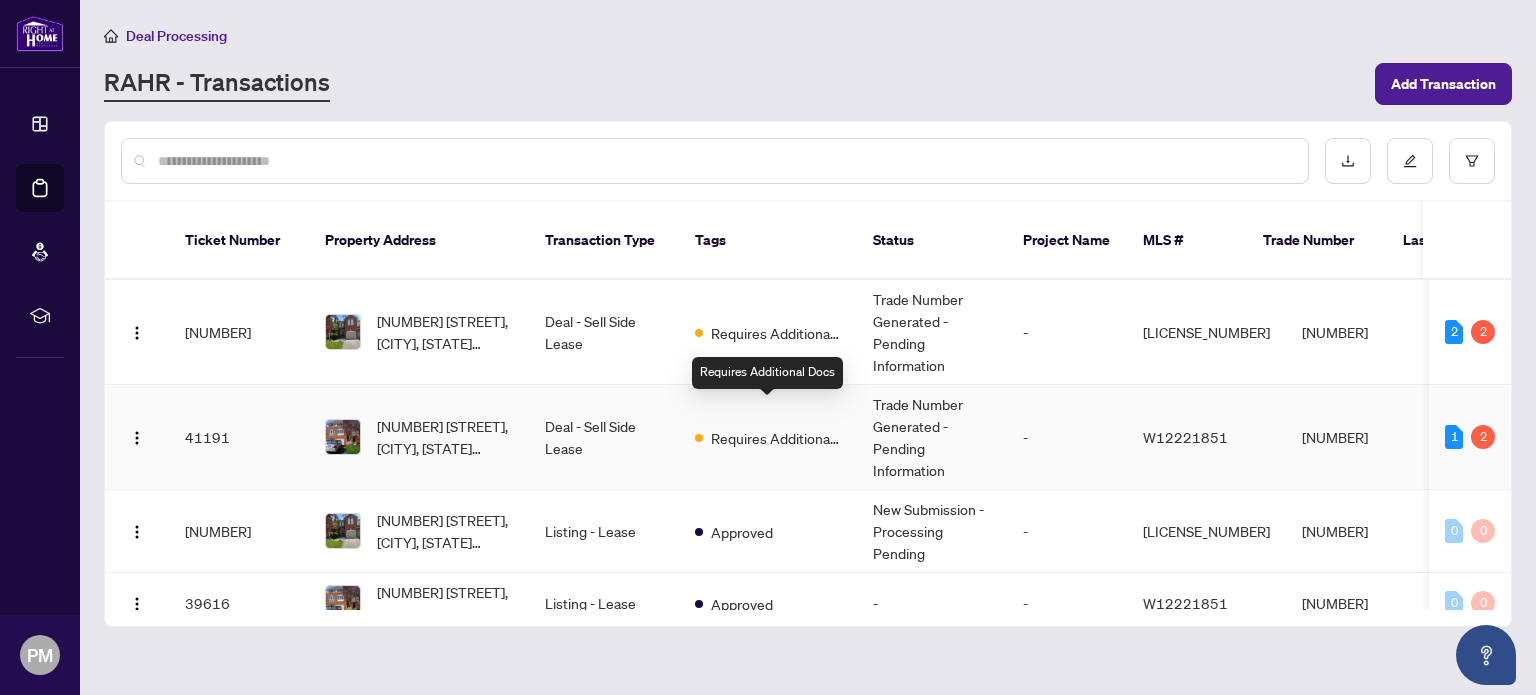 click on "Requires Additional Docs" at bounding box center [776, 438] 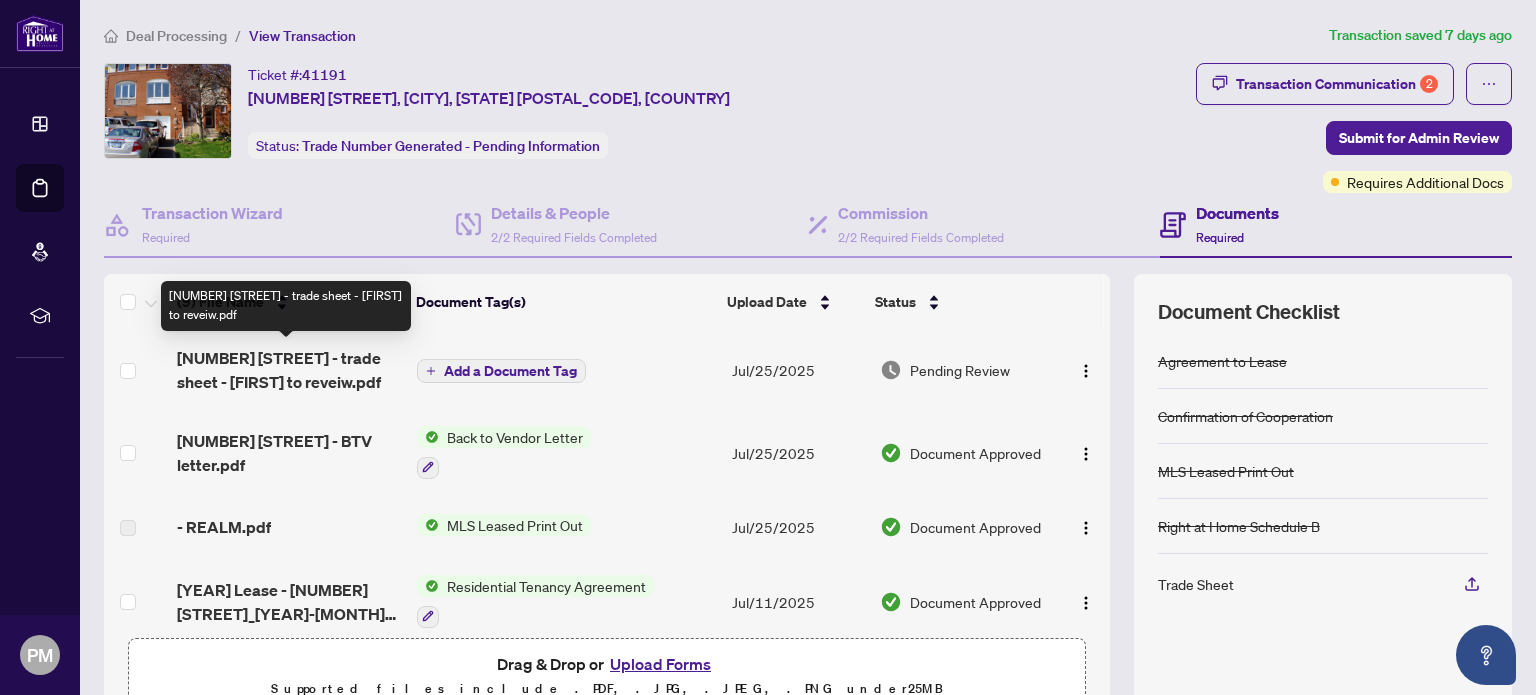 click on "[NUMBER] [STREET] - trade sheet - [FIRST] to reveiw.pdf" at bounding box center (289, 370) 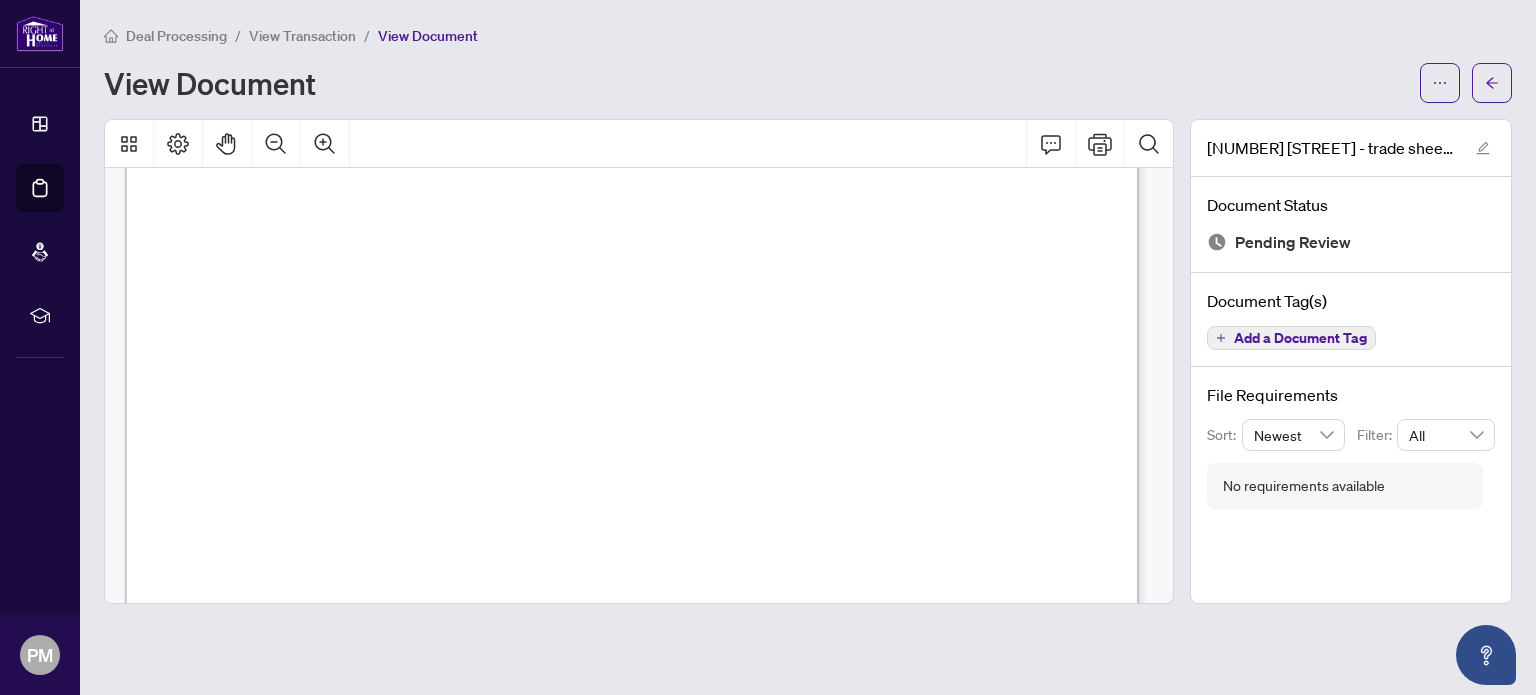 scroll, scrollTop: 700, scrollLeft: 0, axis: vertical 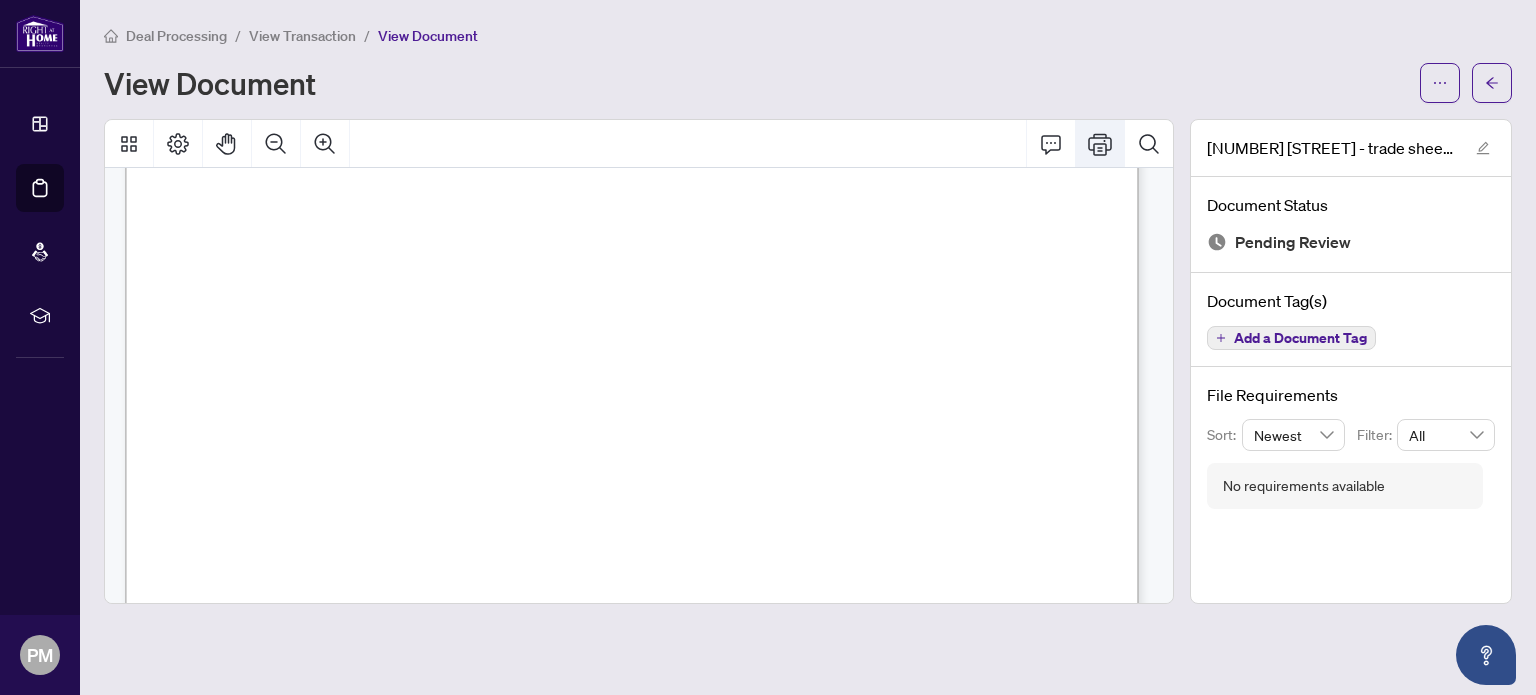 click 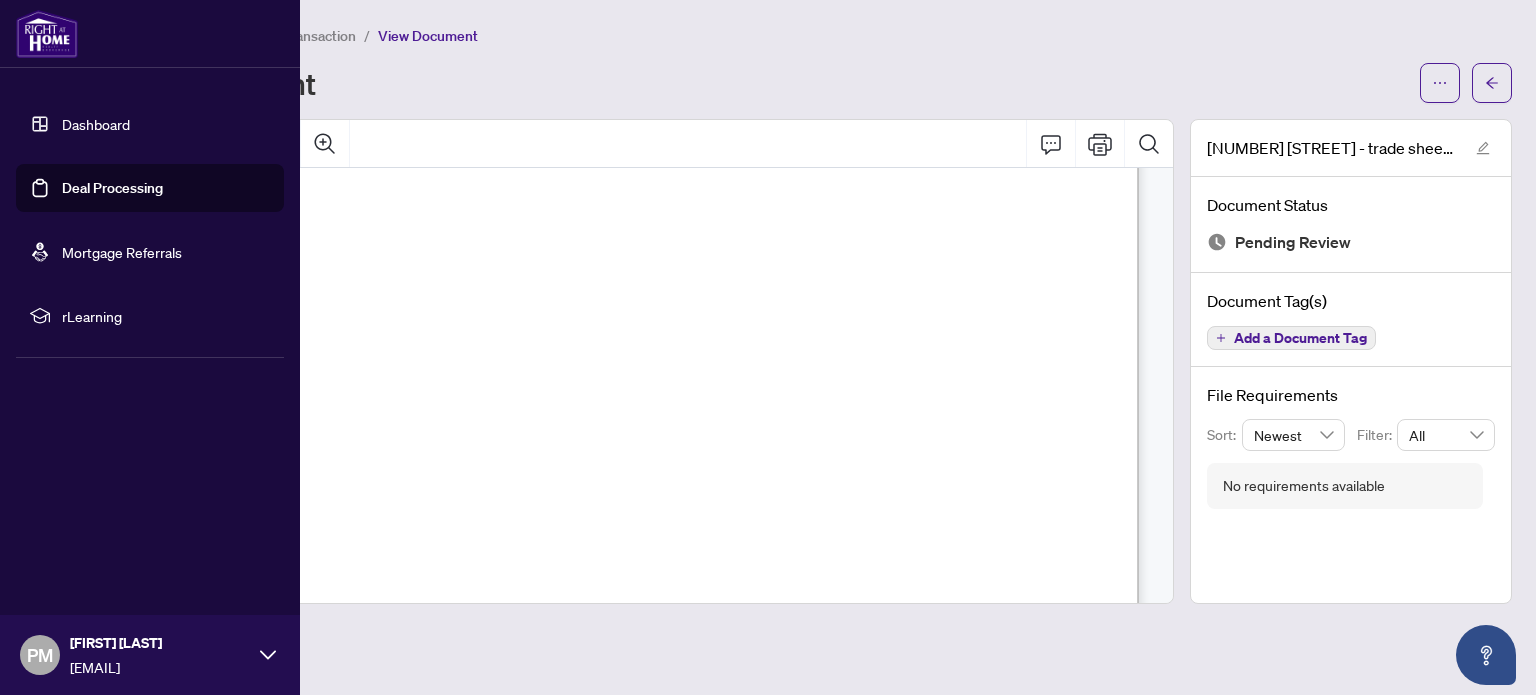 click on "Deal Processing" at bounding box center [112, 188] 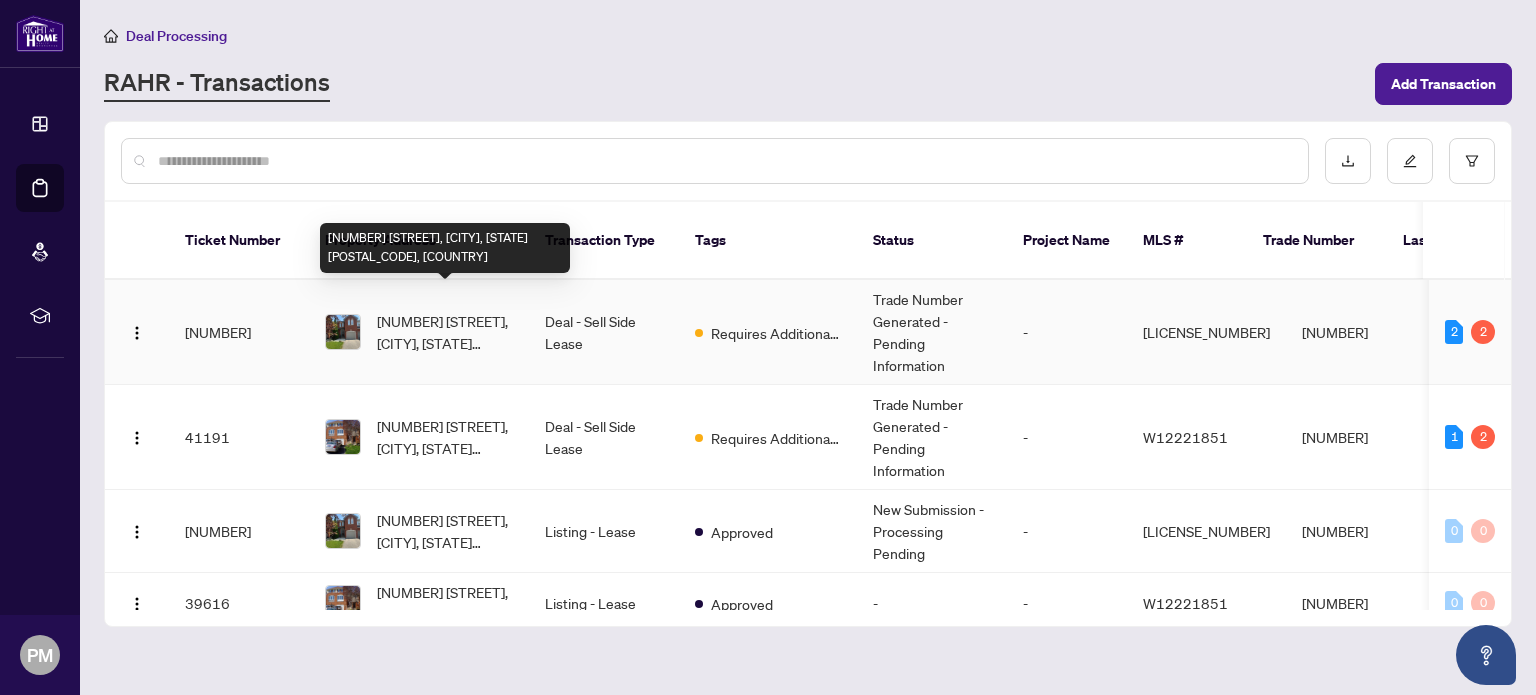 click on "[NUMBER] [STREET], [CITY], [STATE] [POSTAL_CODE], [COUNTRY]" at bounding box center [445, 332] 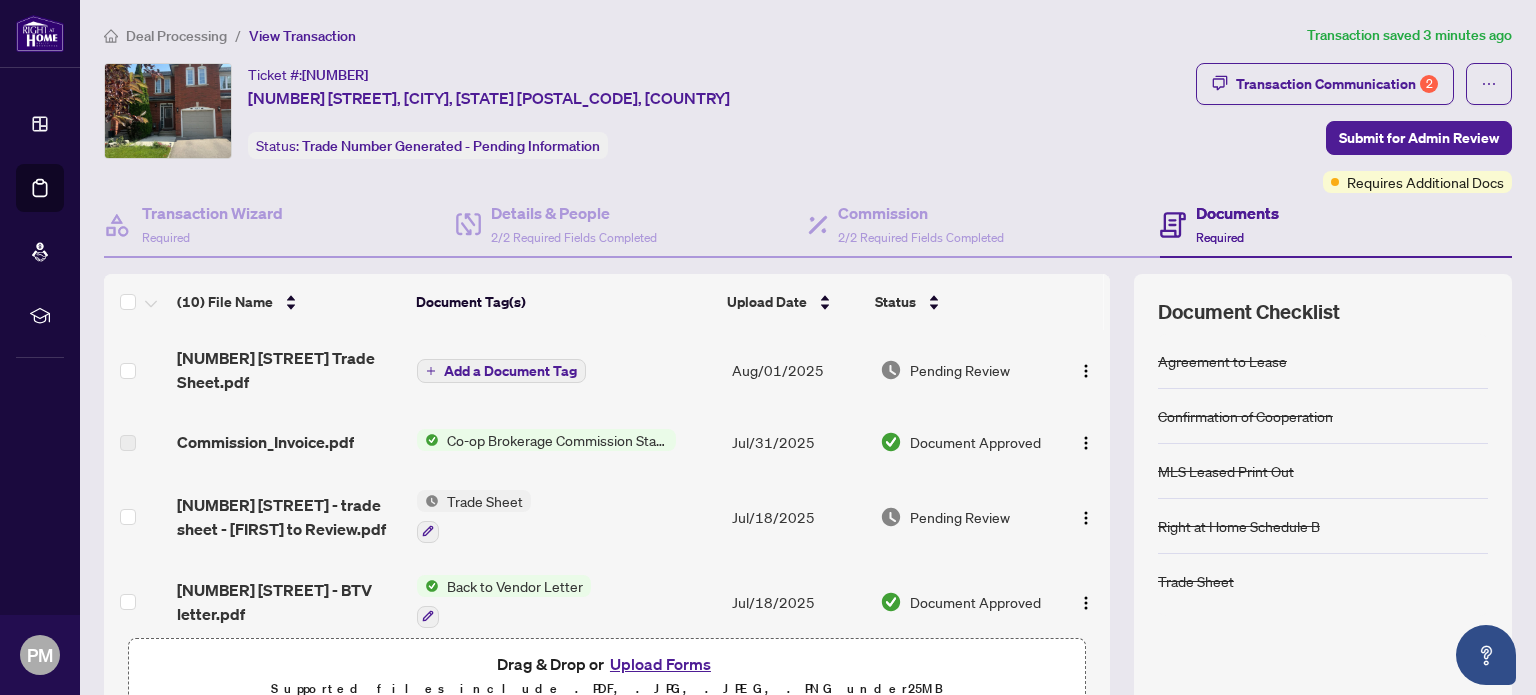 click on "Add a Document Tag" at bounding box center [510, 371] 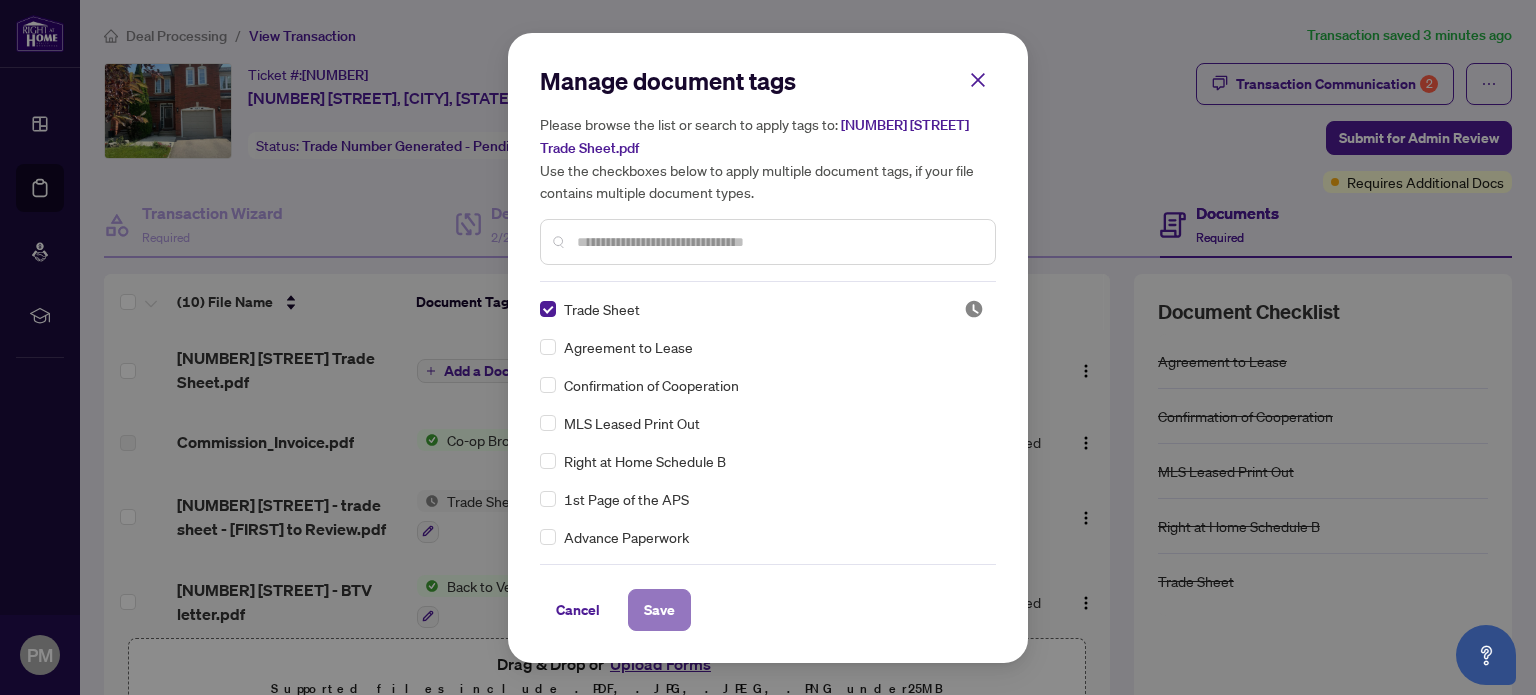 click on "Save" at bounding box center [659, 610] 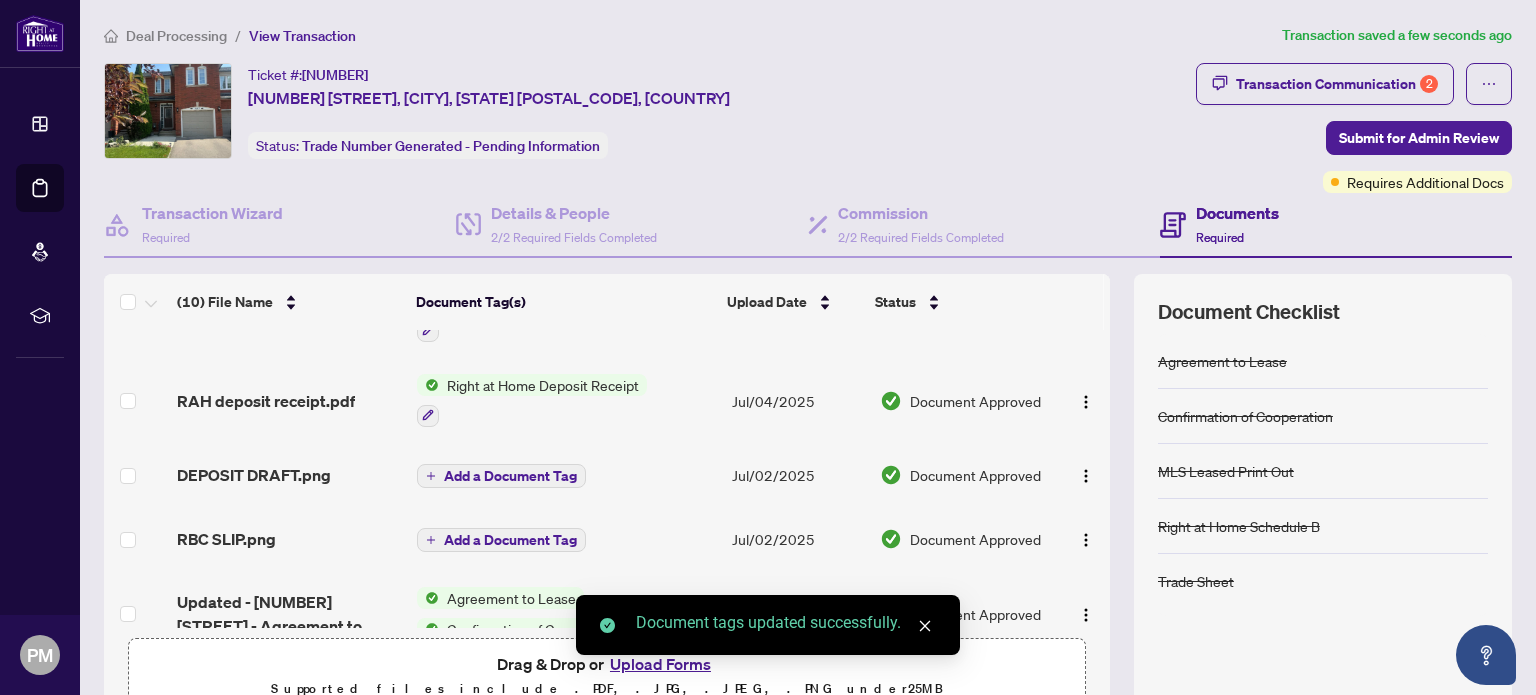 scroll, scrollTop: 486, scrollLeft: 0, axis: vertical 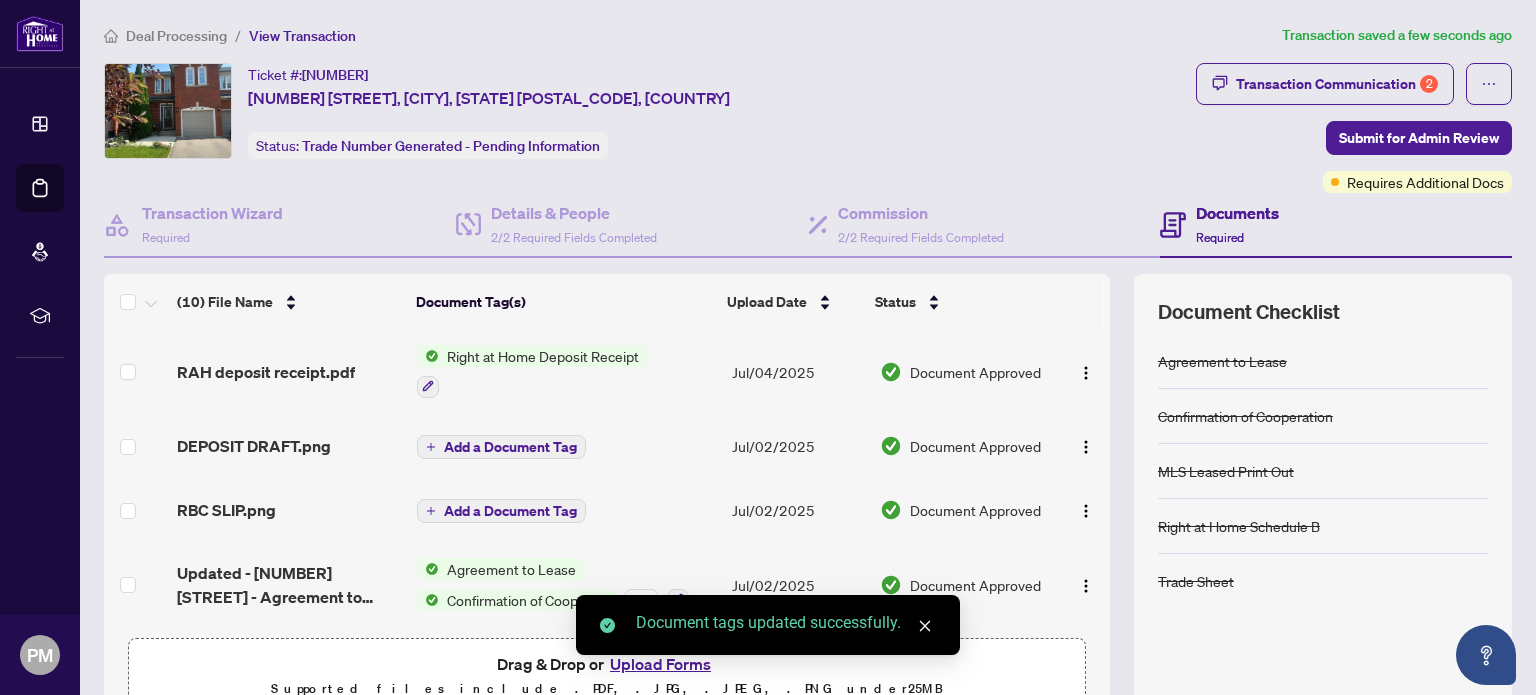 click 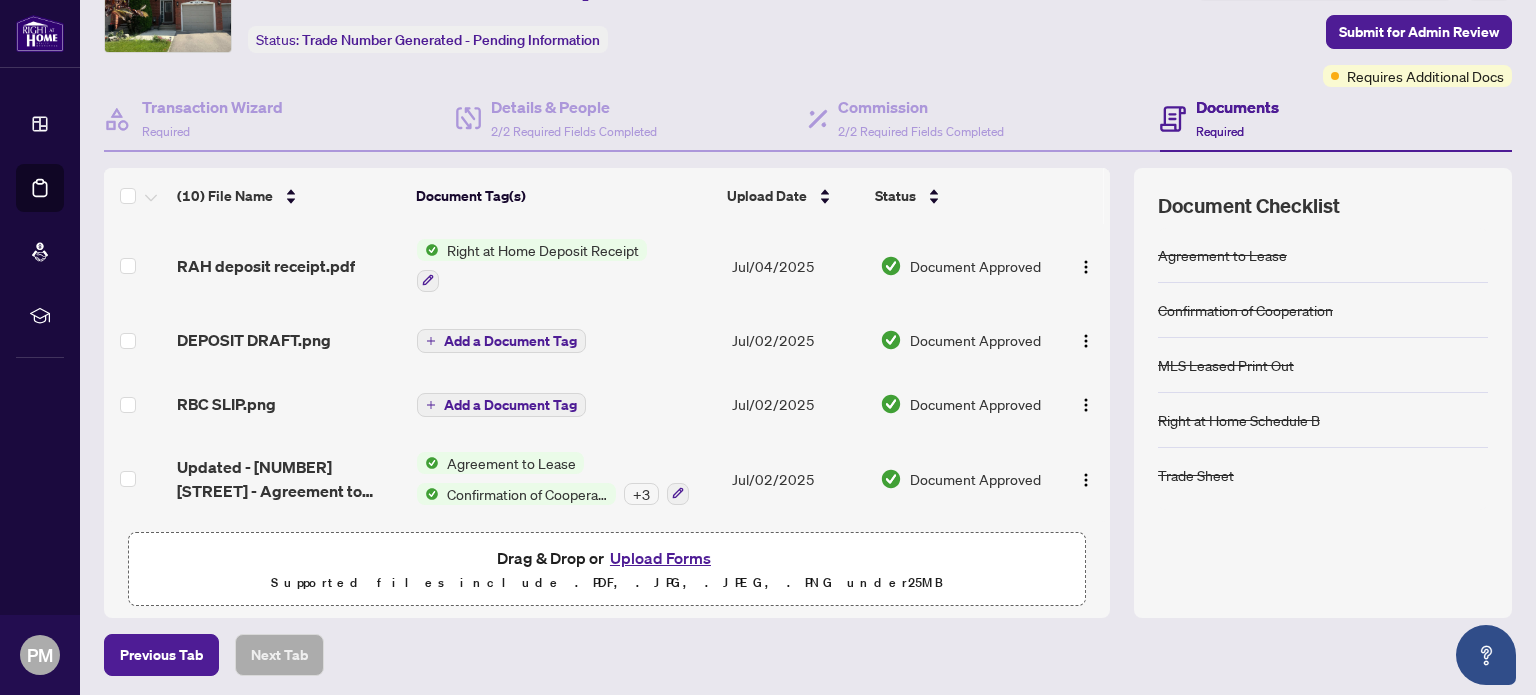 scroll, scrollTop: 177, scrollLeft: 0, axis: vertical 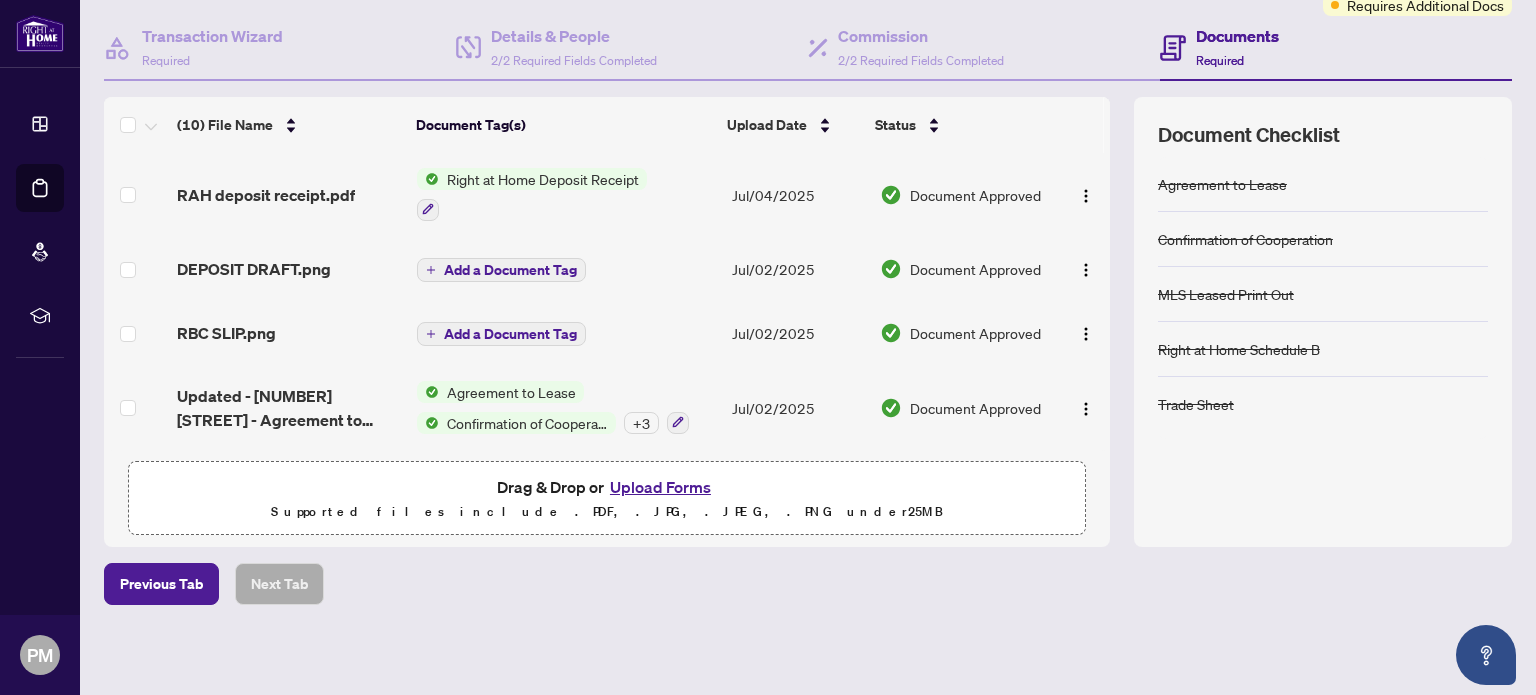 click on "Upload Forms" at bounding box center (660, 487) 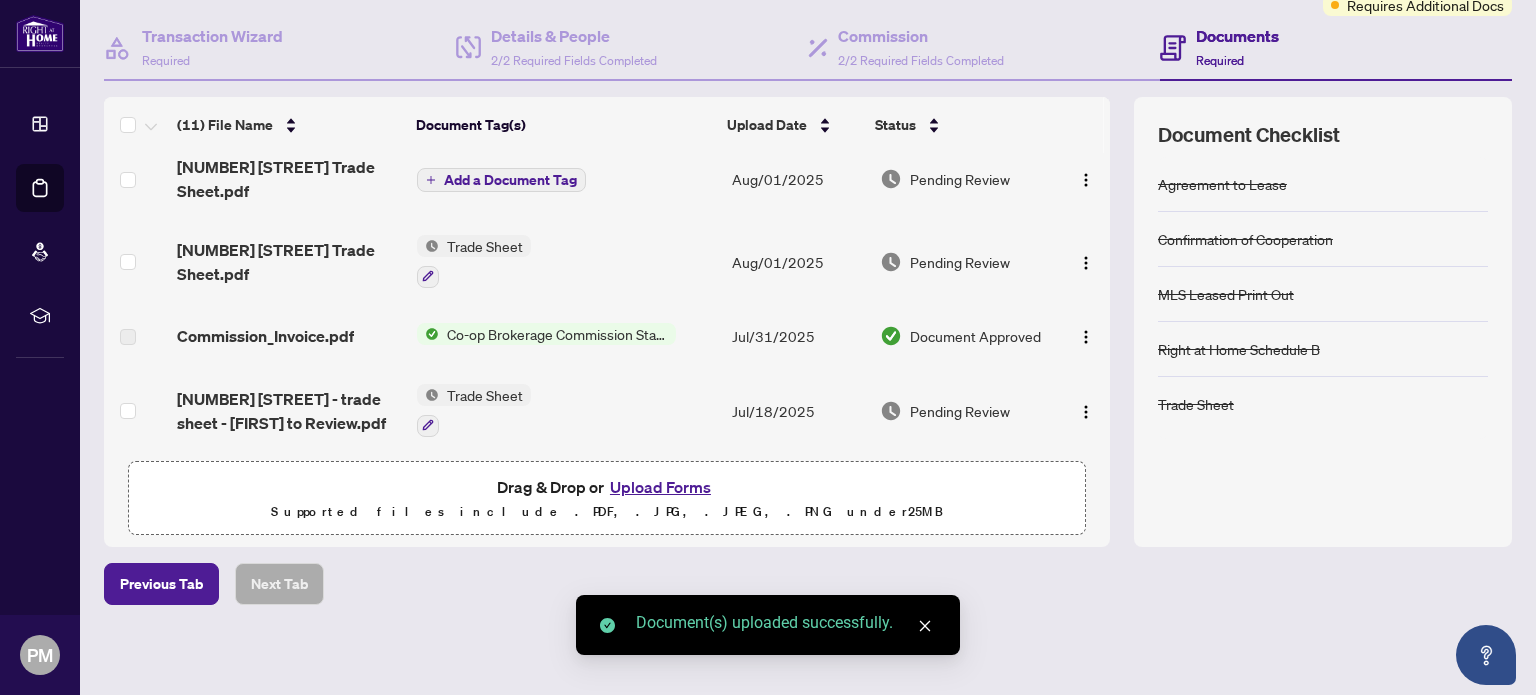 scroll, scrollTop: 0, scrollLeft: 0, axis: both 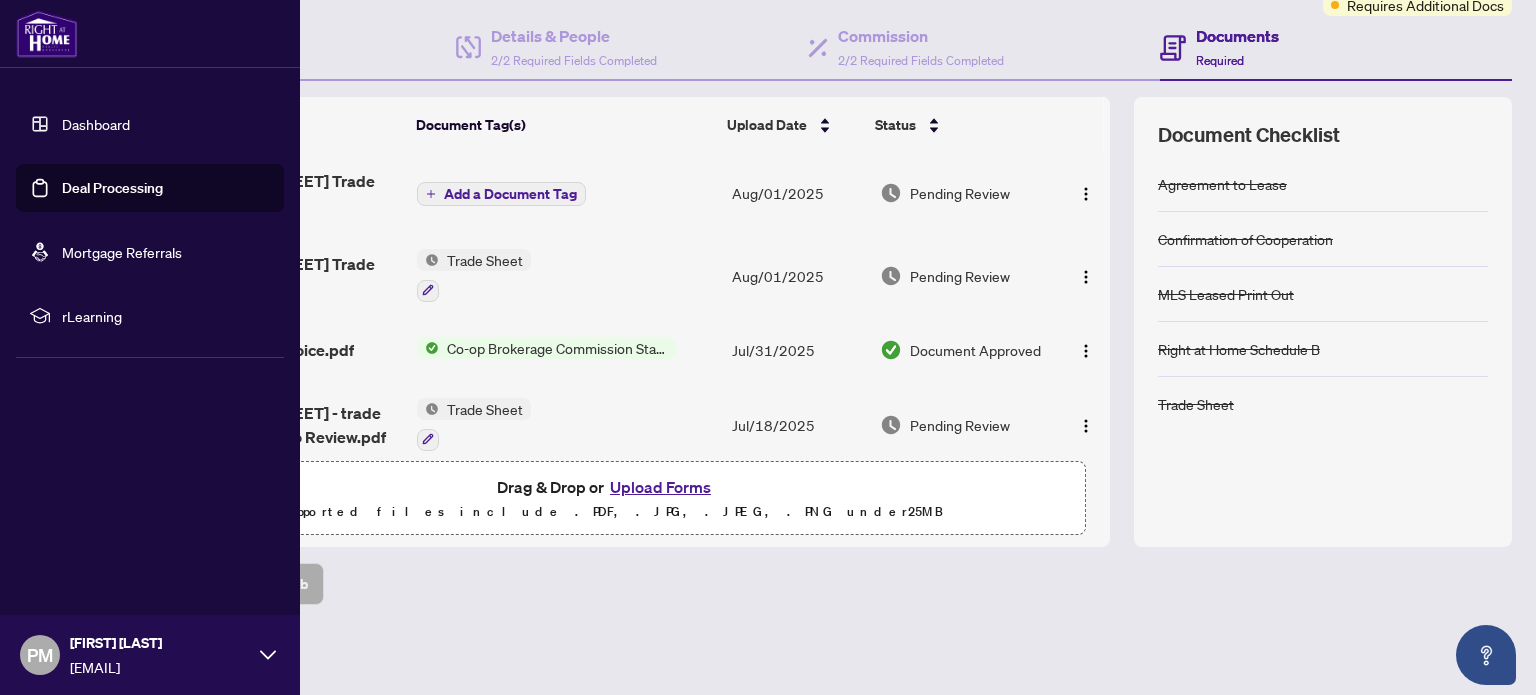 click on "Deal Processing" at bounding box center (112, 188) 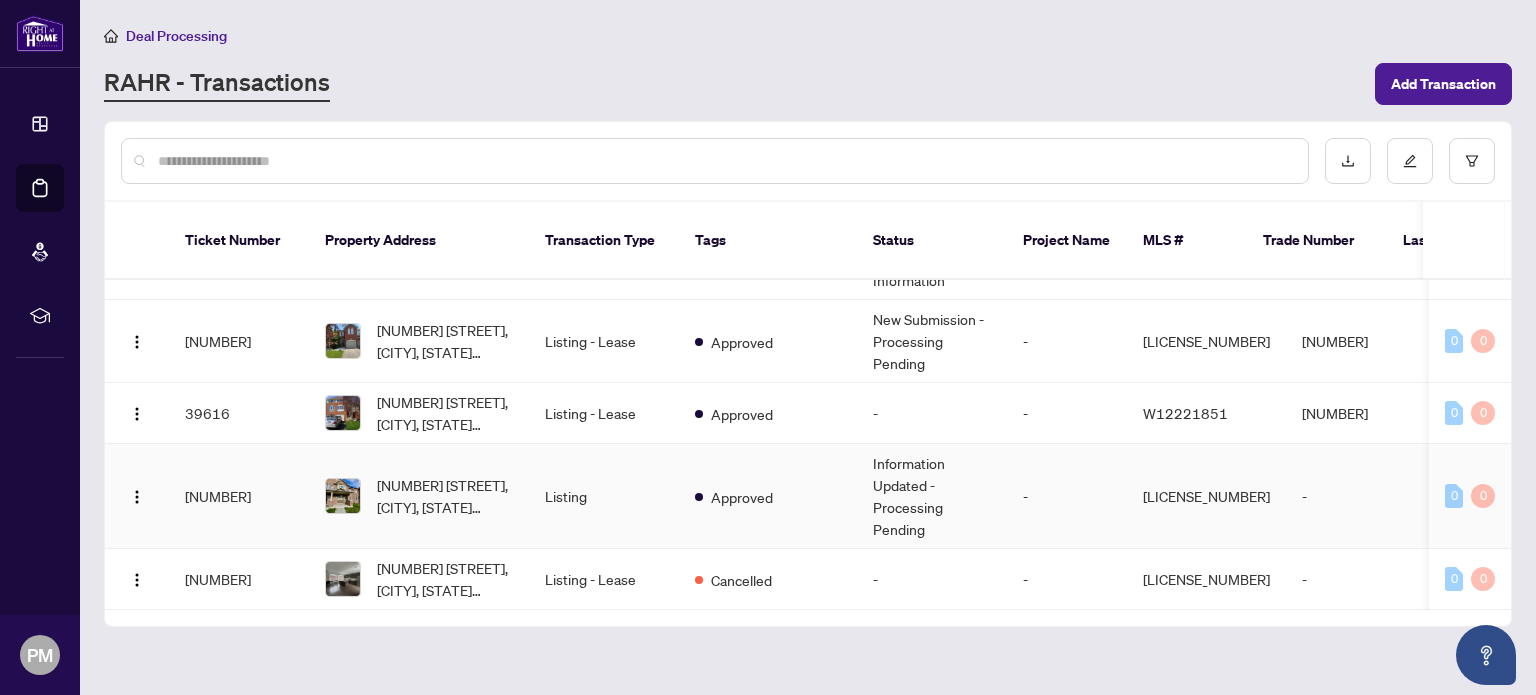 scroll, scrollTop: 0, scrollLeft: 0, axis: both 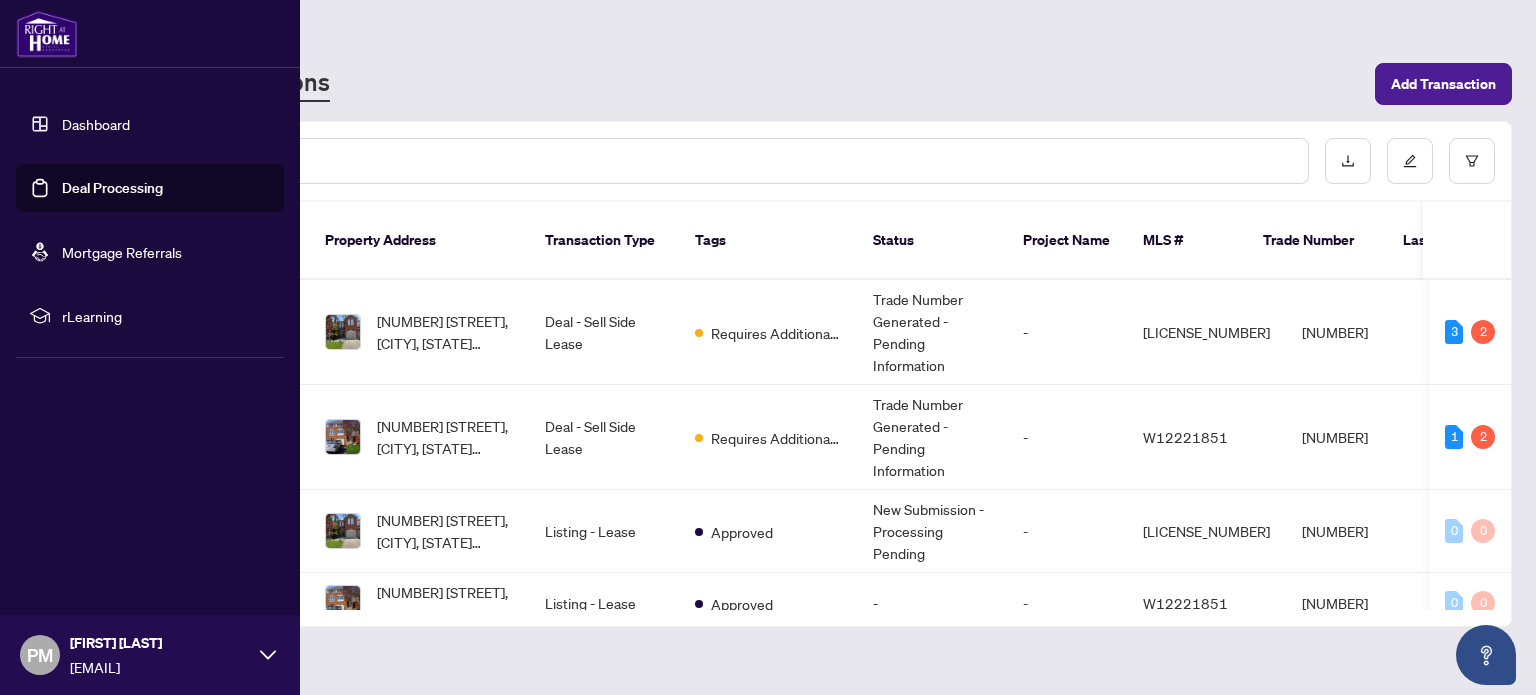 click 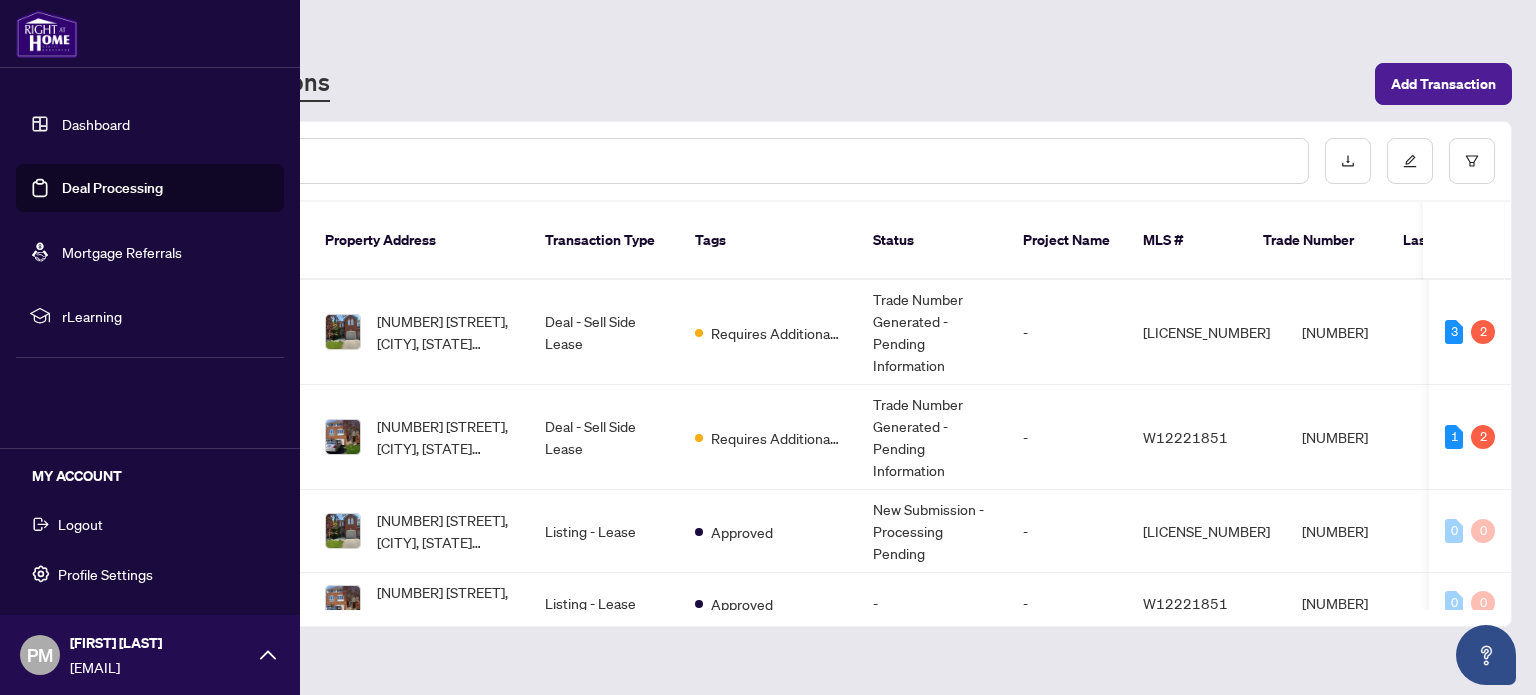 click on "Logout" at bounding box center [80, 524] 